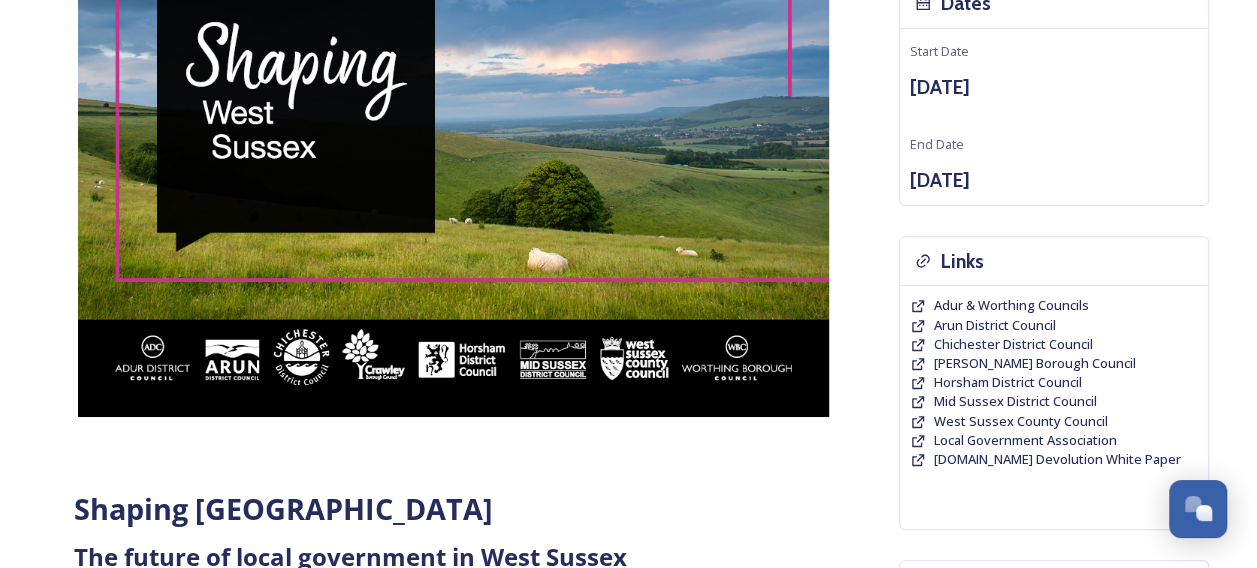 scroll, scrollTop: 300, scrollLeft: 0, axis: vertical 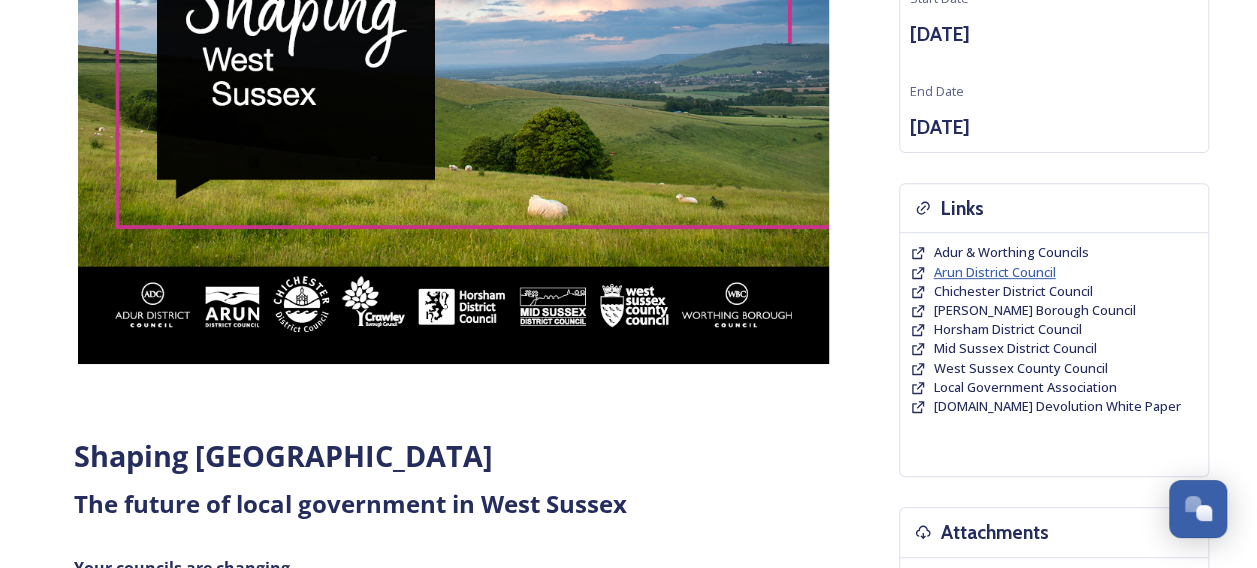 click on "Arun District Council" at bounding box center [995, 272] 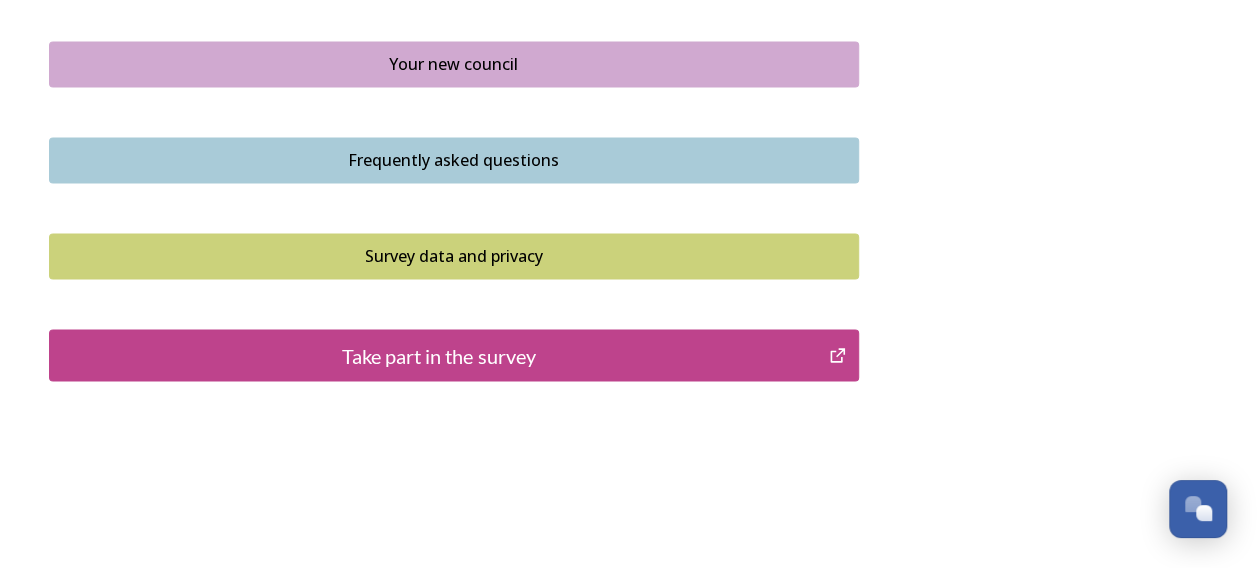 scroll, scrollTop: 1578, scrollLeft: 0, axis: vertical 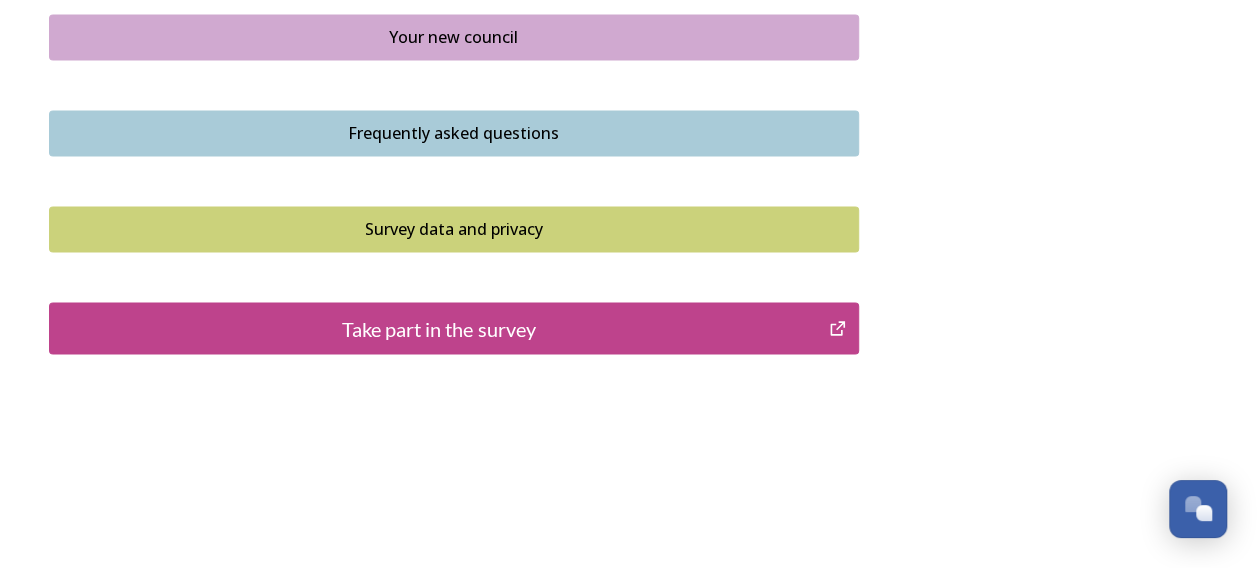 click on "Take part in the survey" at bounding box center (439, 328) 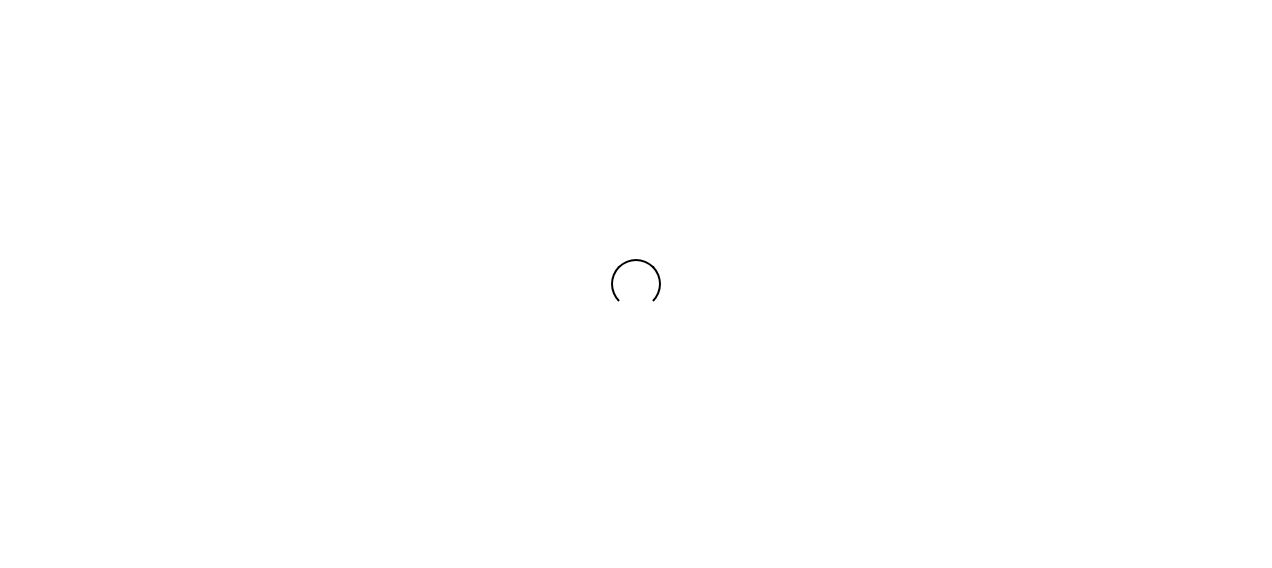 scroll, scrollTop: 0, scrollLeft: 0, axis: both 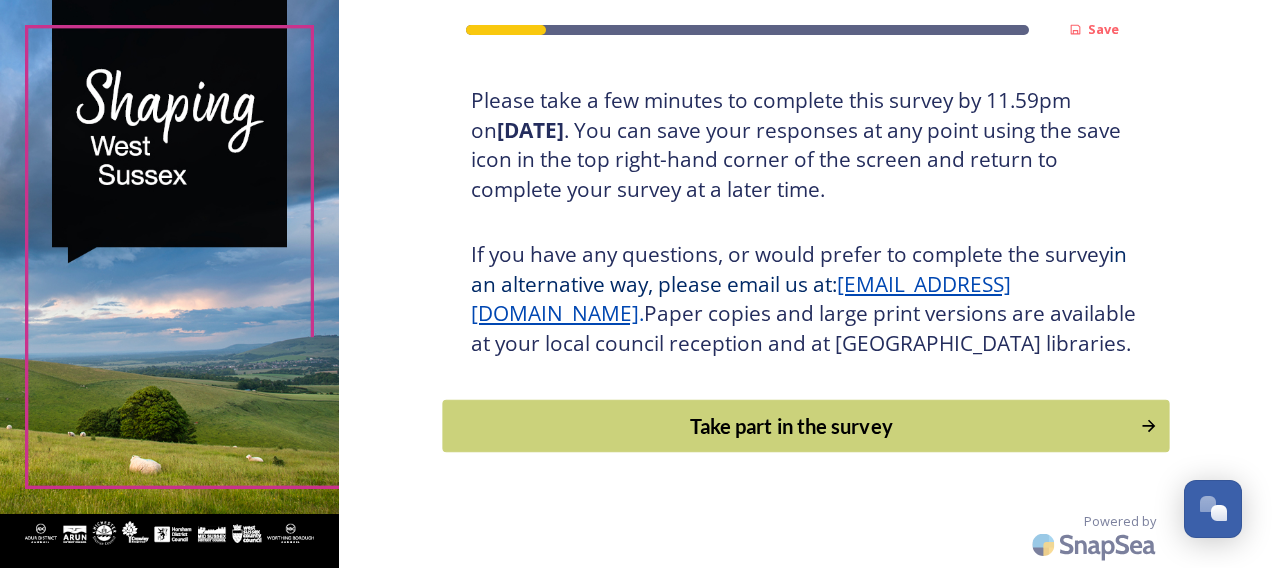 click on "Take part in the survey" at bounding box center (791, 426) 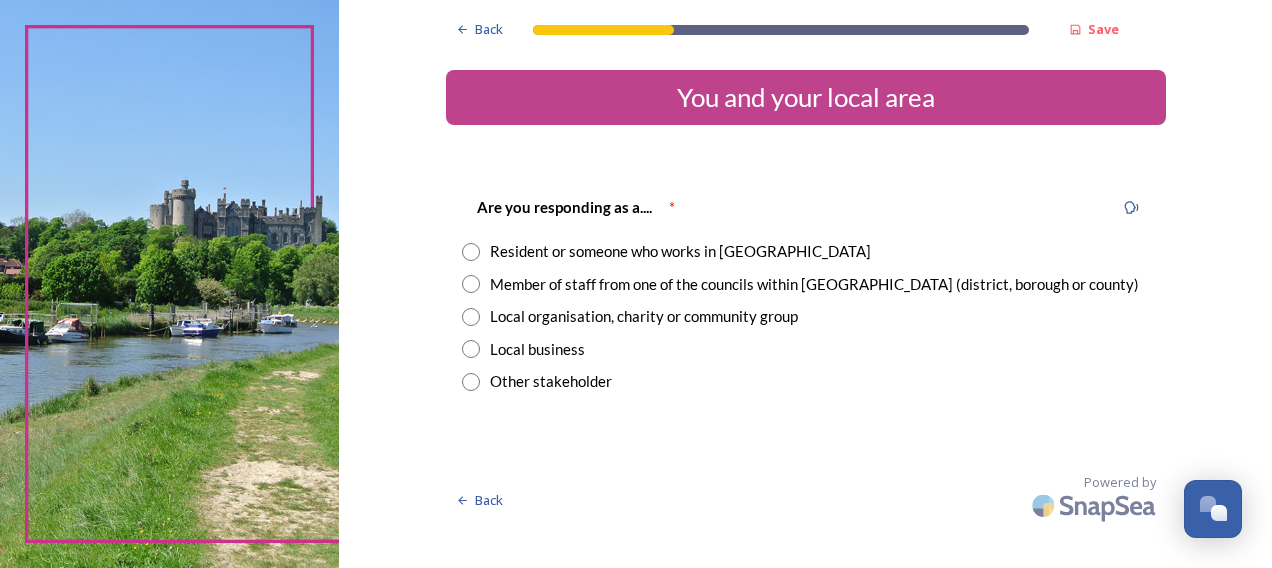 click on "Member of staff from one of the councils within [GEOGRAPHIC_DATA] (district, borough or county)" at bounding box center (814, 284) 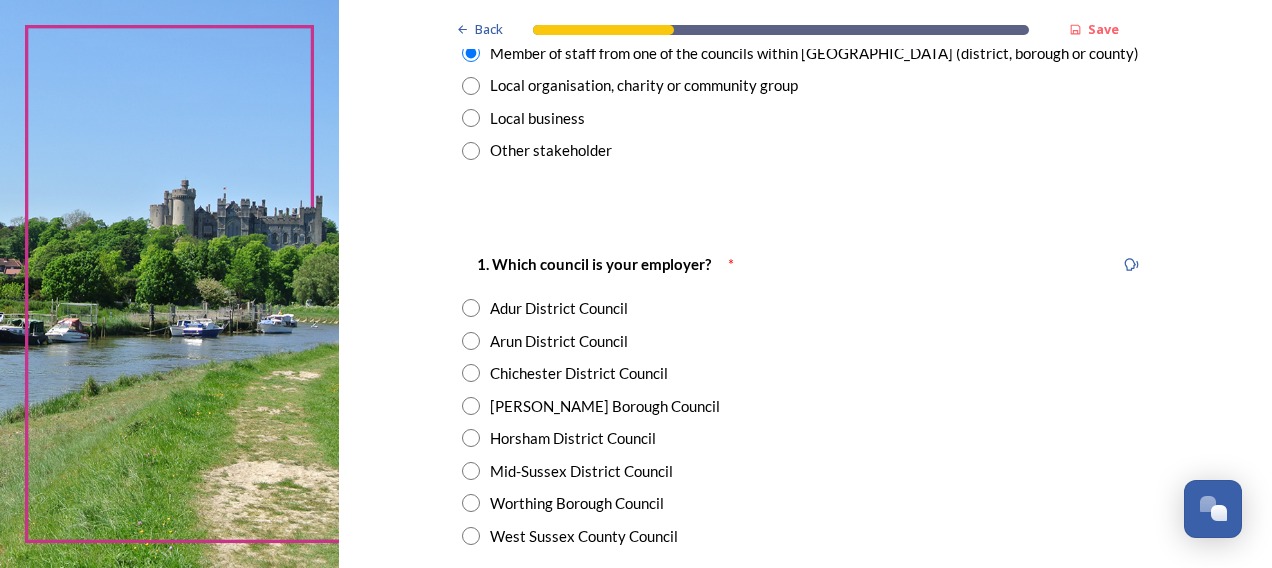 scroll, scrollTop: 300, scrollLeft: 0, axis: vertical 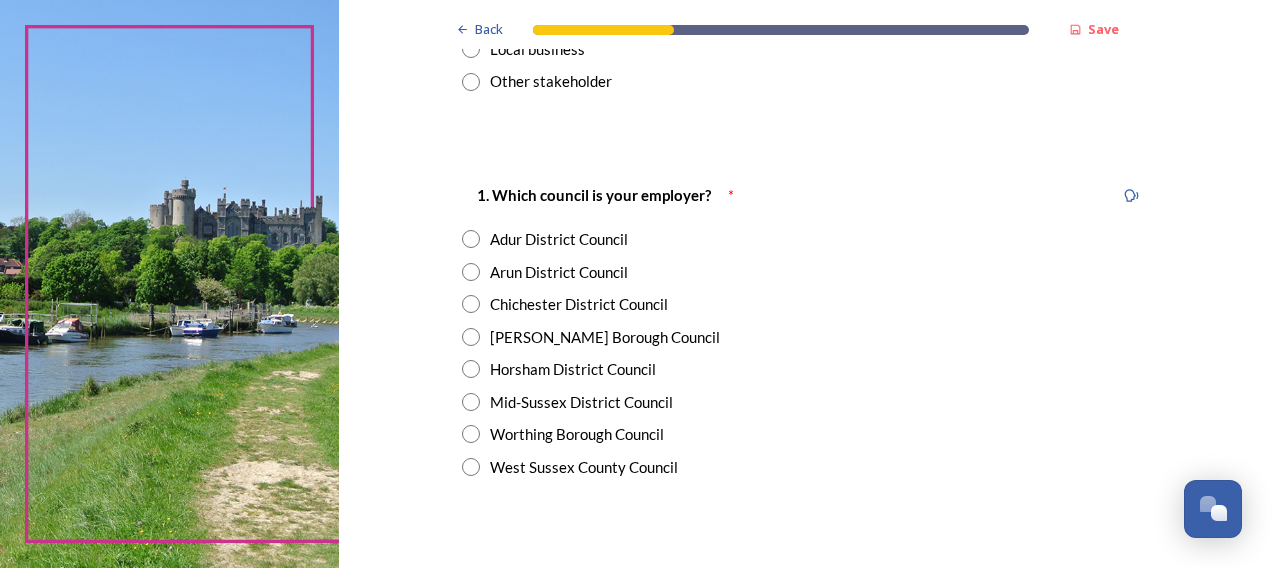 click on "Arun District Council" at bounding box center (559, 272) 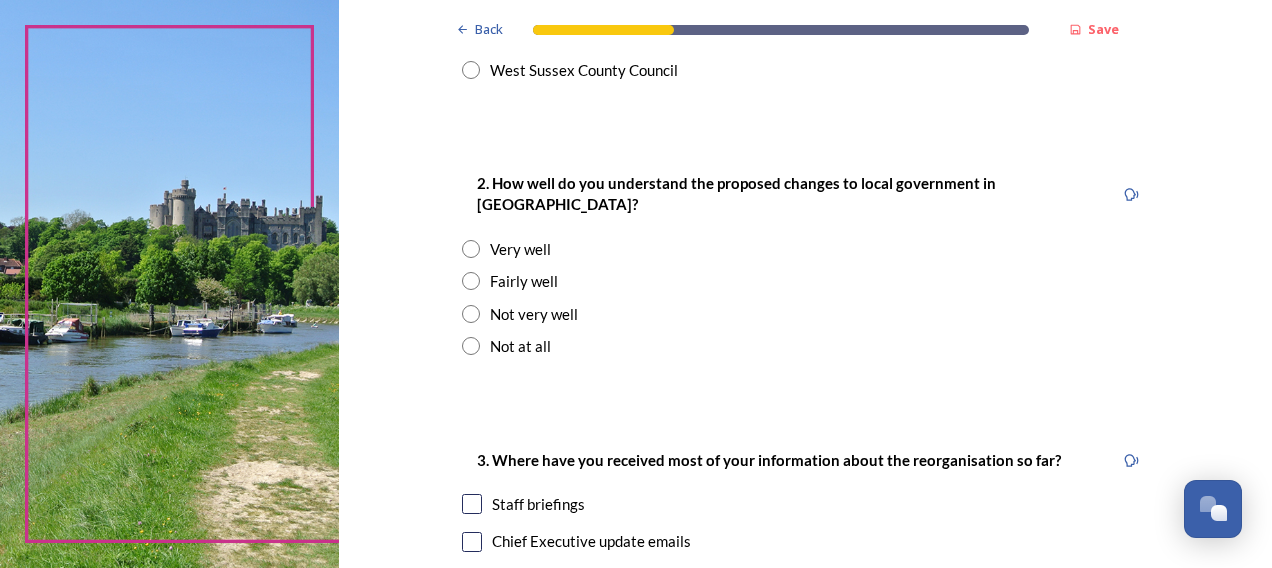 scroll, scrollTop: 700, scrollLeft: 0, axis: vertical 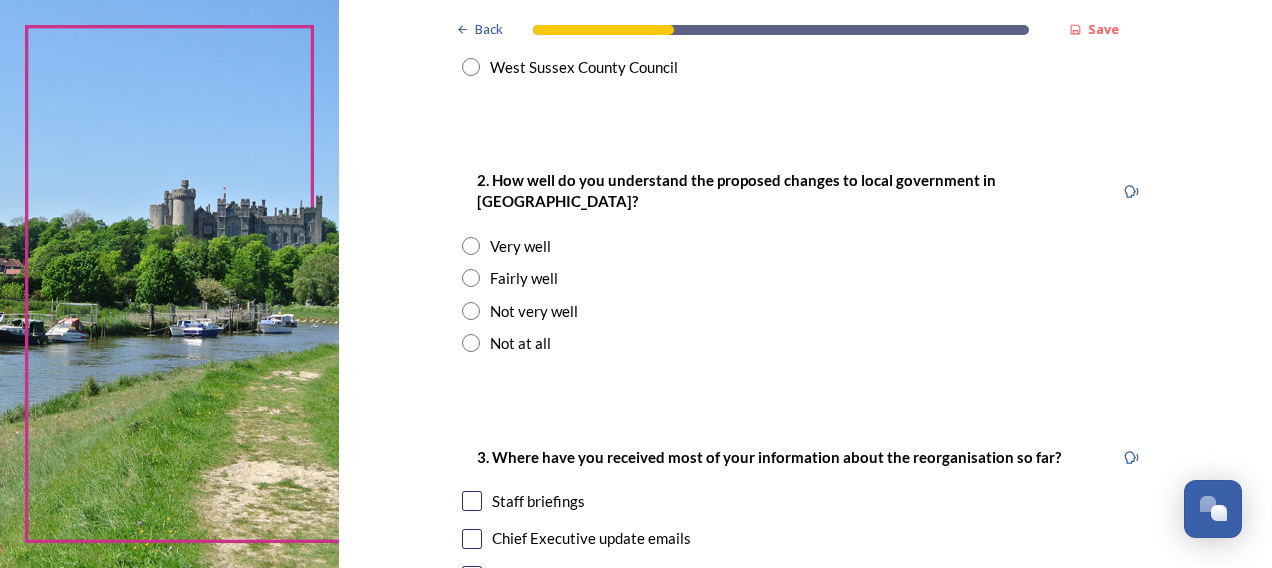 click on "Fairly well" at bounding box center (524, 278) 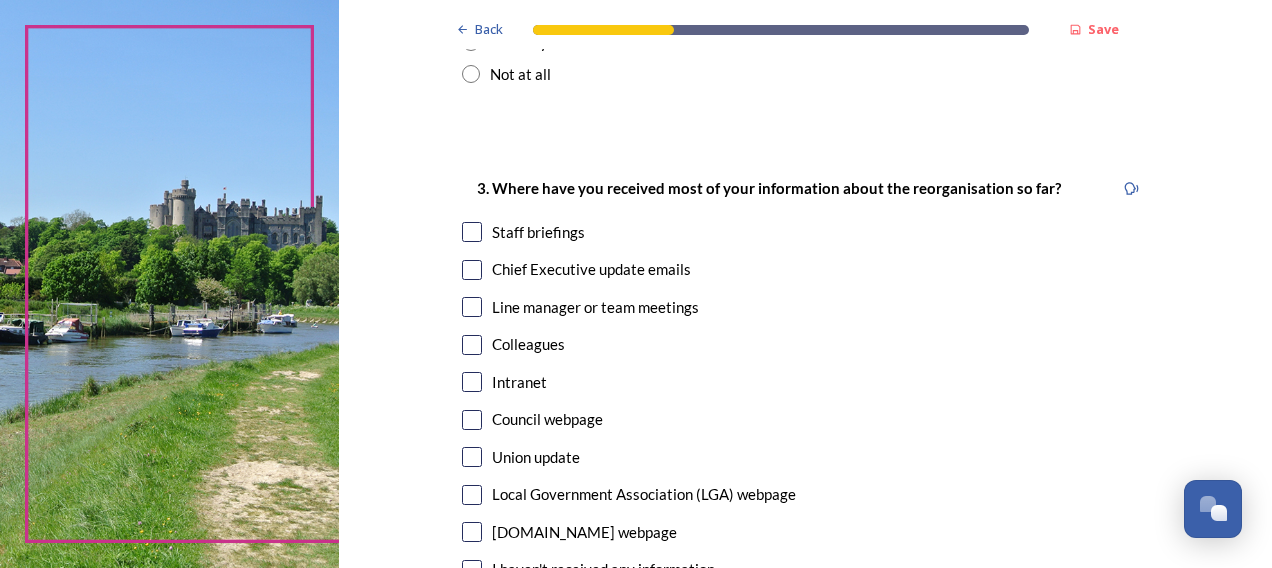 scroll, scrollTop: 1000, scrollLeft: 0, axis: vertical 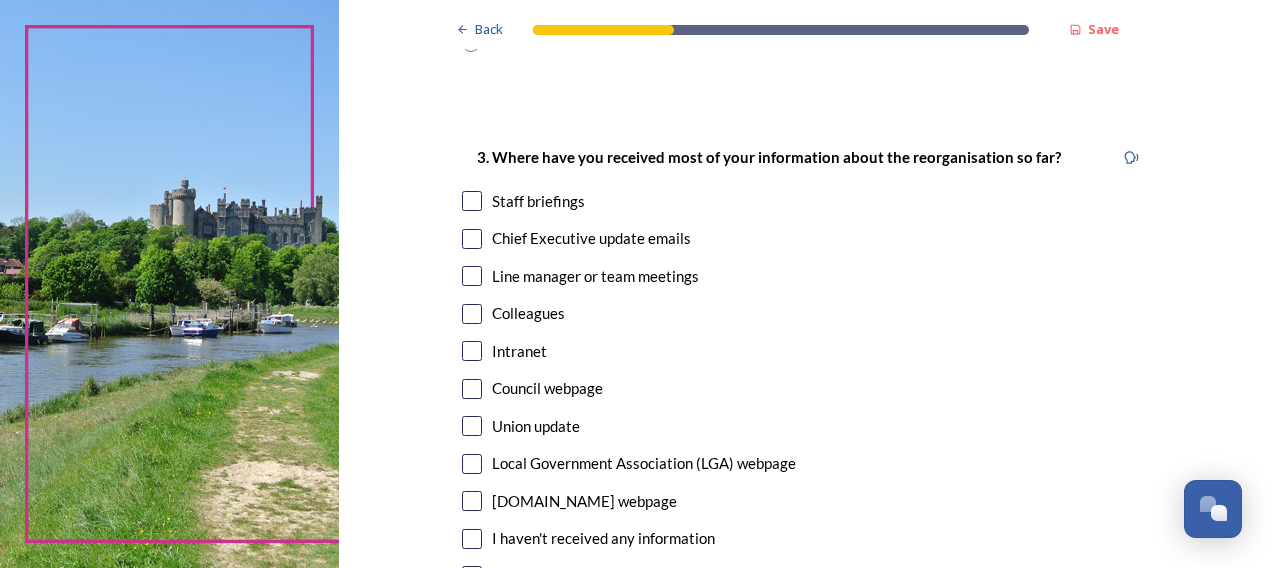 click on "Staff briefings" at bounding box center (538, 201) 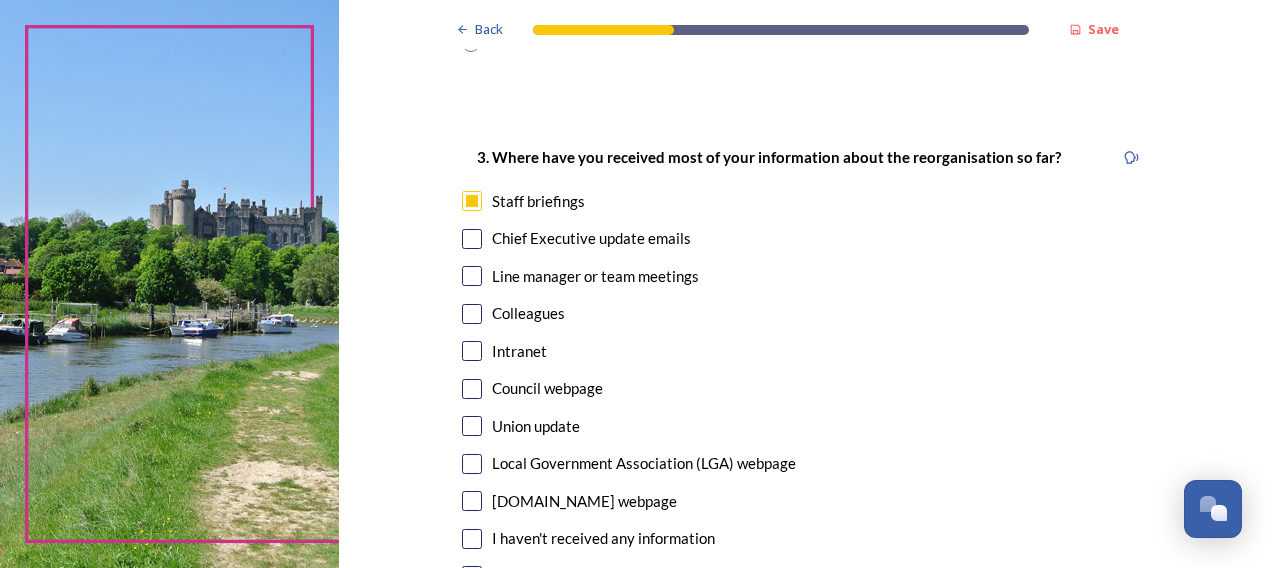 checkbox on "true" 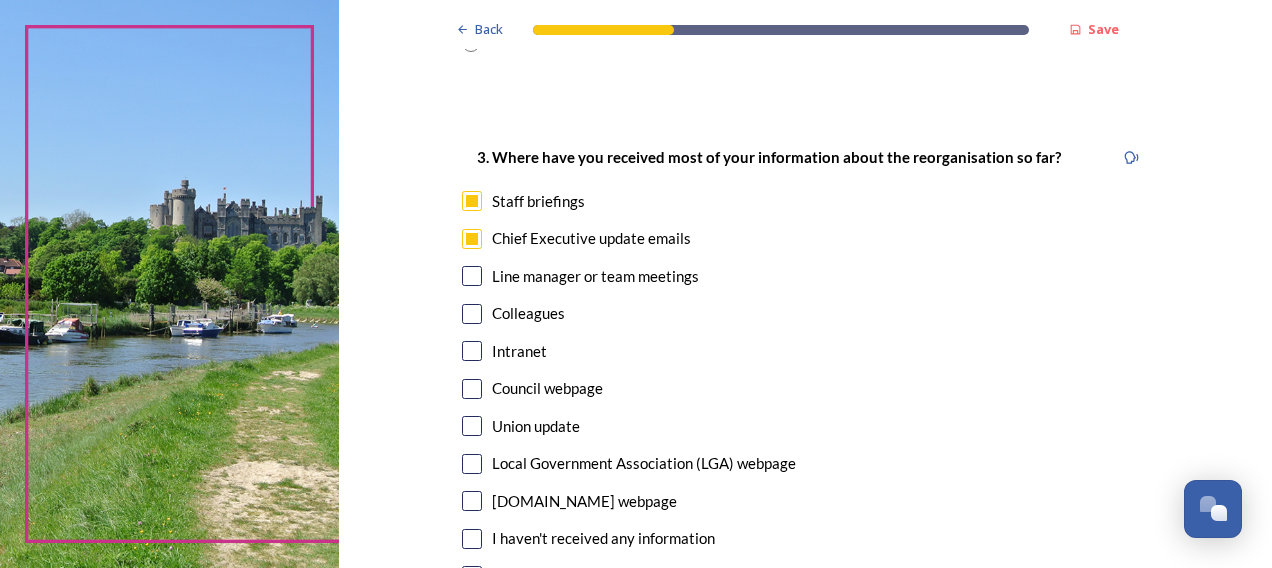 checkbox on "true" 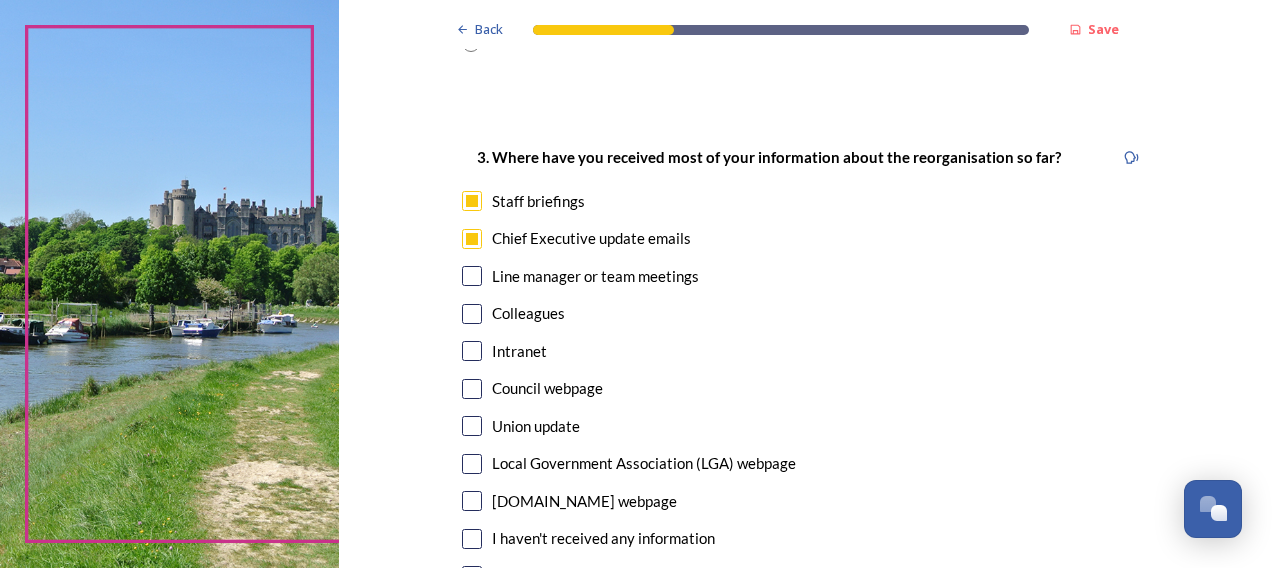 click on "Intranet" at bounding box center (519, 351) 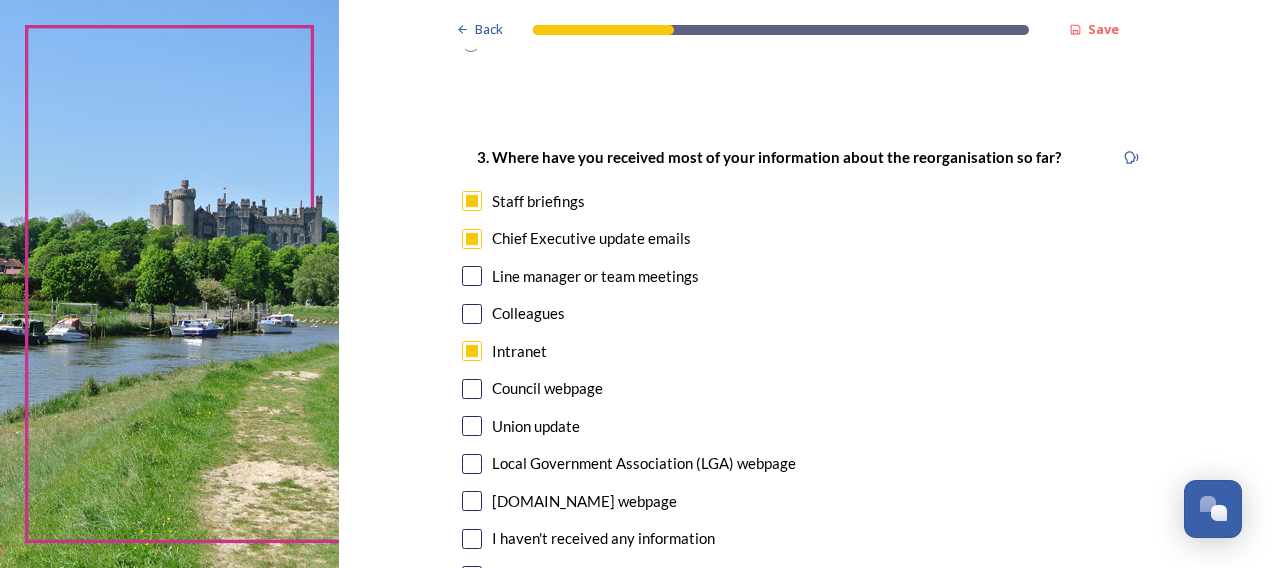 checkbox on "true" 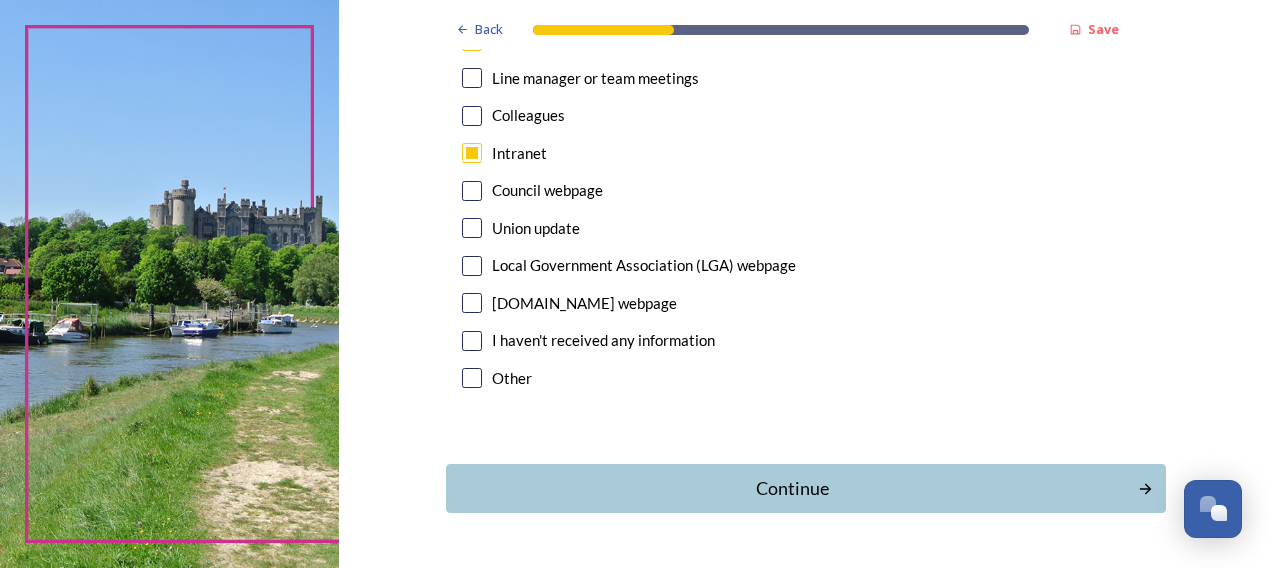 scroll, scrollTop: 1200, scrollLeft: 0, axis: vertical 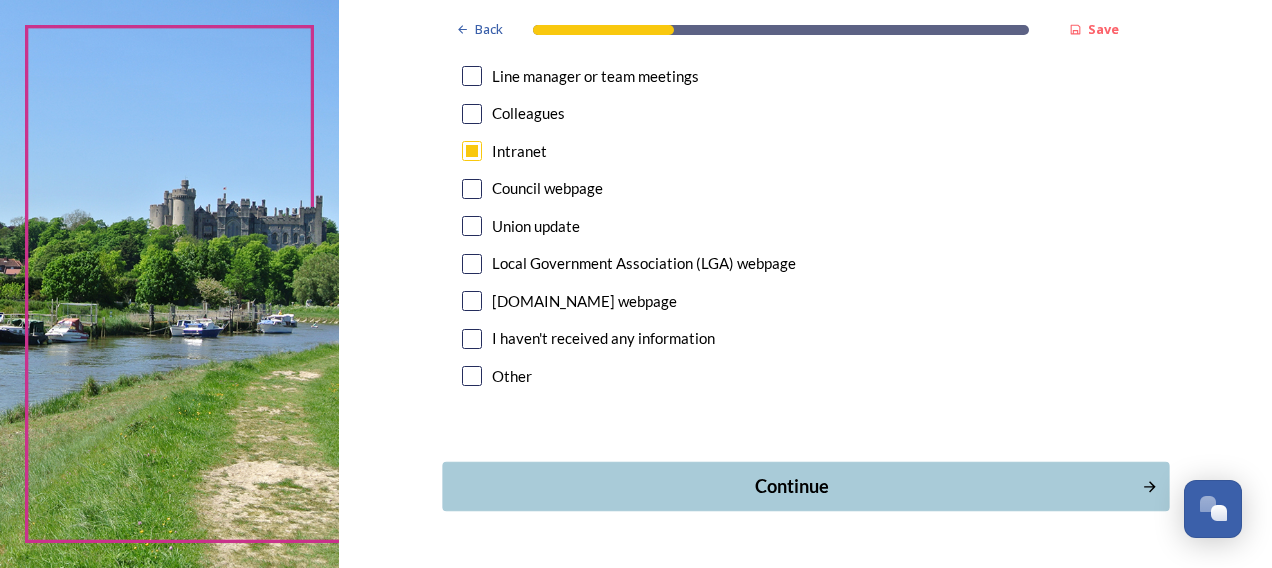 click on "Continue" at bounding box center [791, 486] 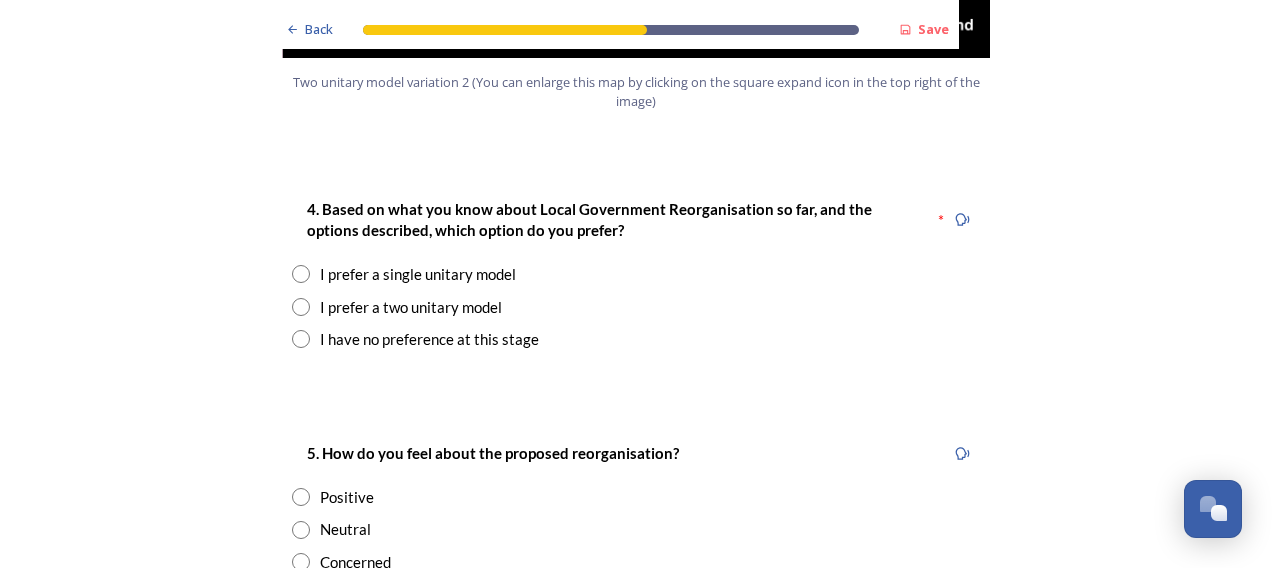 scroll, scrollTop: 2700, scrollLeft: 0, axis: vertical 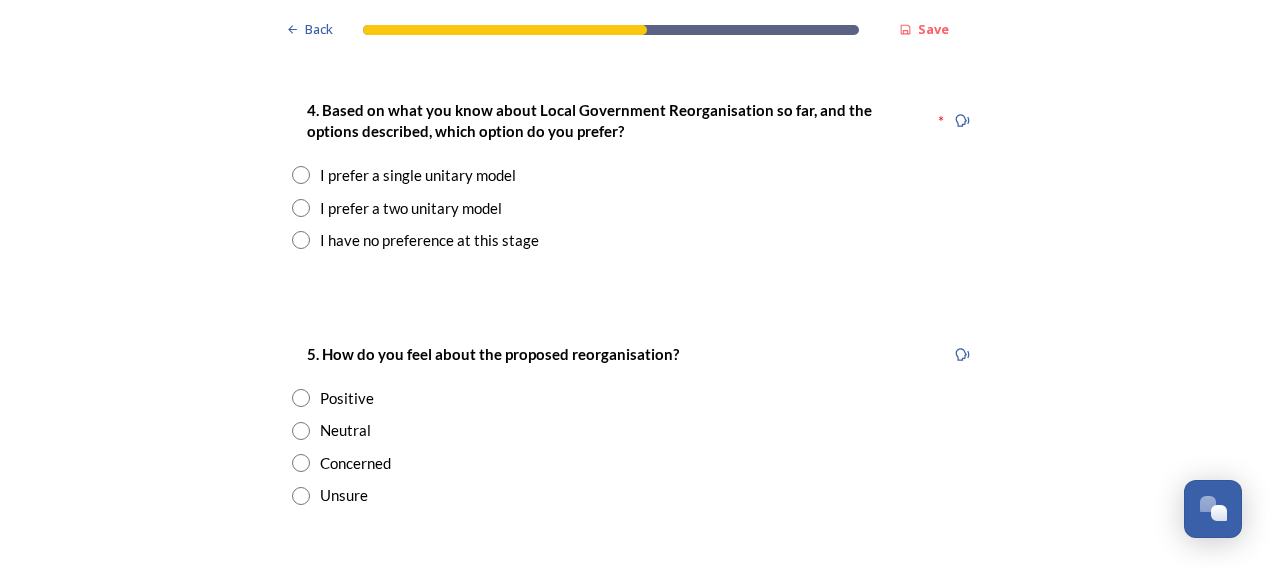 click on "I prefer a two unitary model" at bounding box center [411, 208] 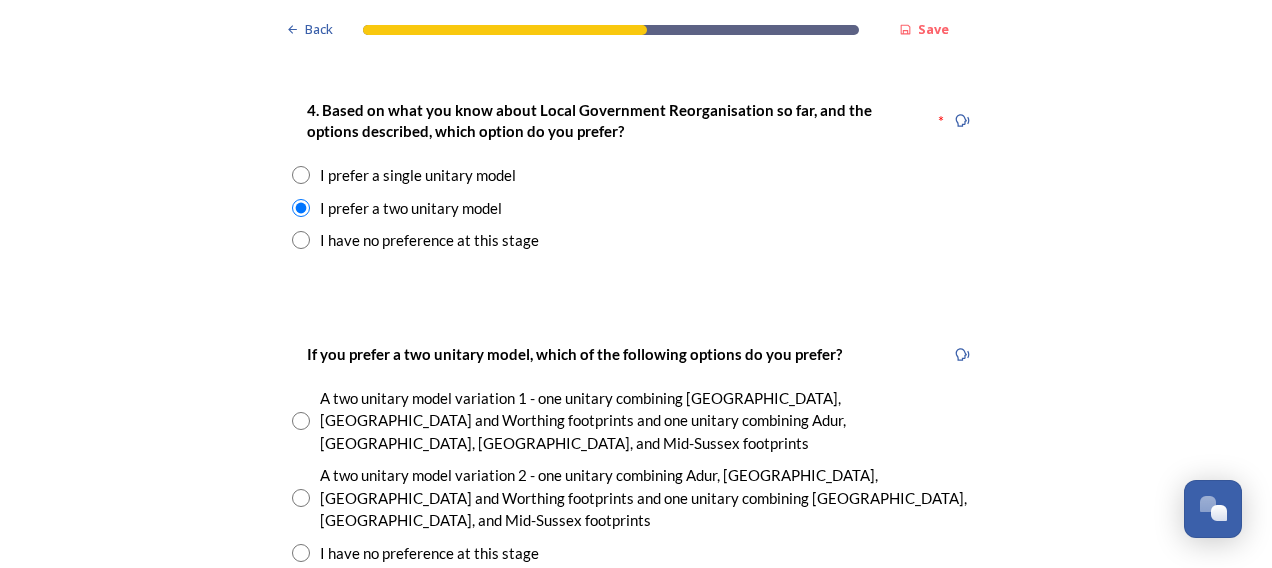 click at bounding box center [301, 498] 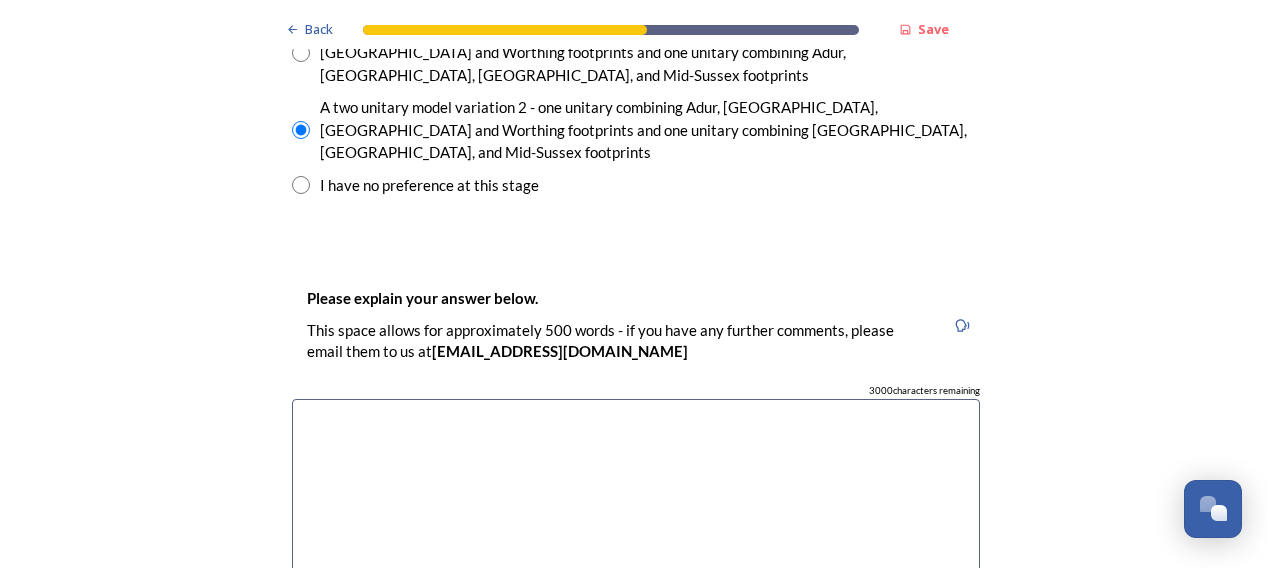 scroll, scrollTop: 3100, scrollLeft: 0, axis: vertical 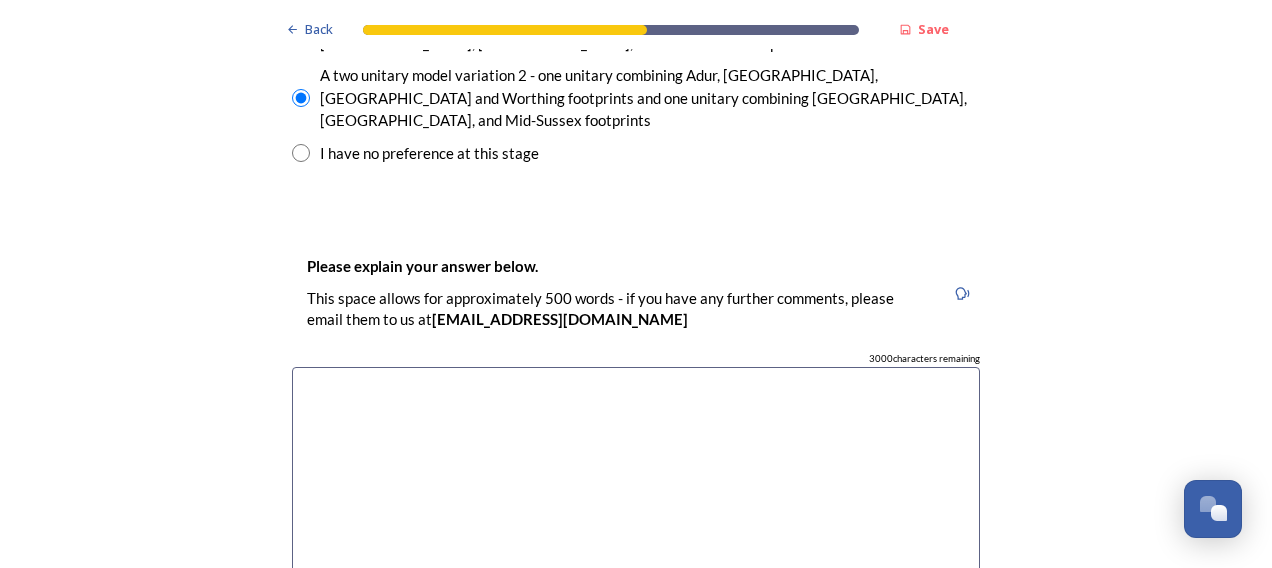 click at bounding box center [636, 479] 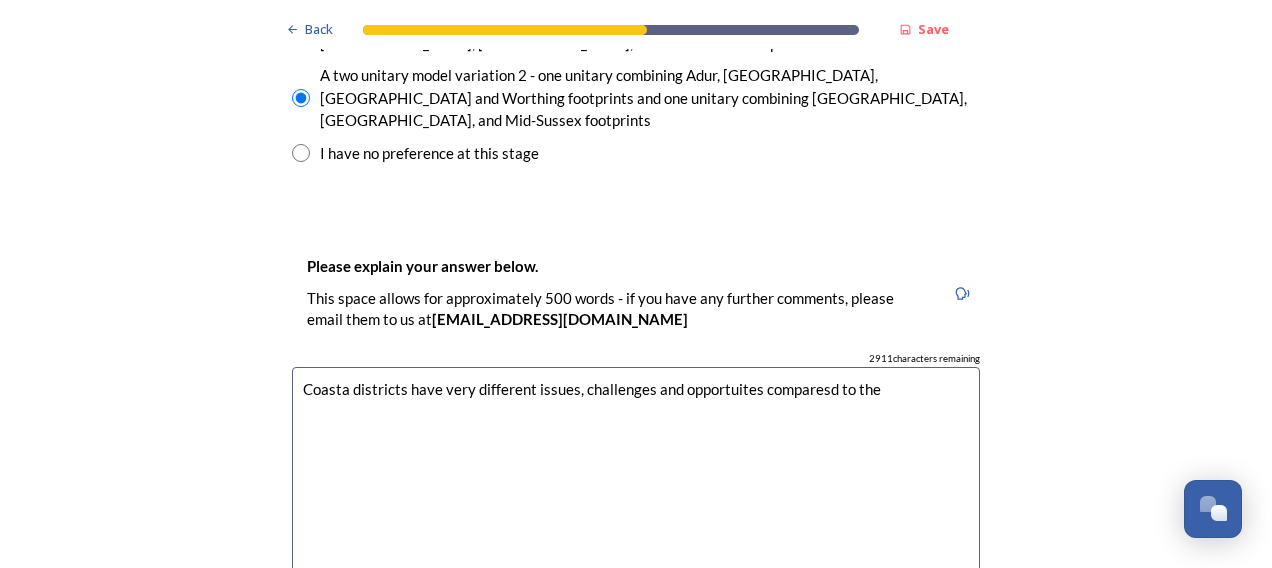 click on "Coasta districts have very different issues, challenges and opportuites comparesd to the" at bounding box center (636, 479) 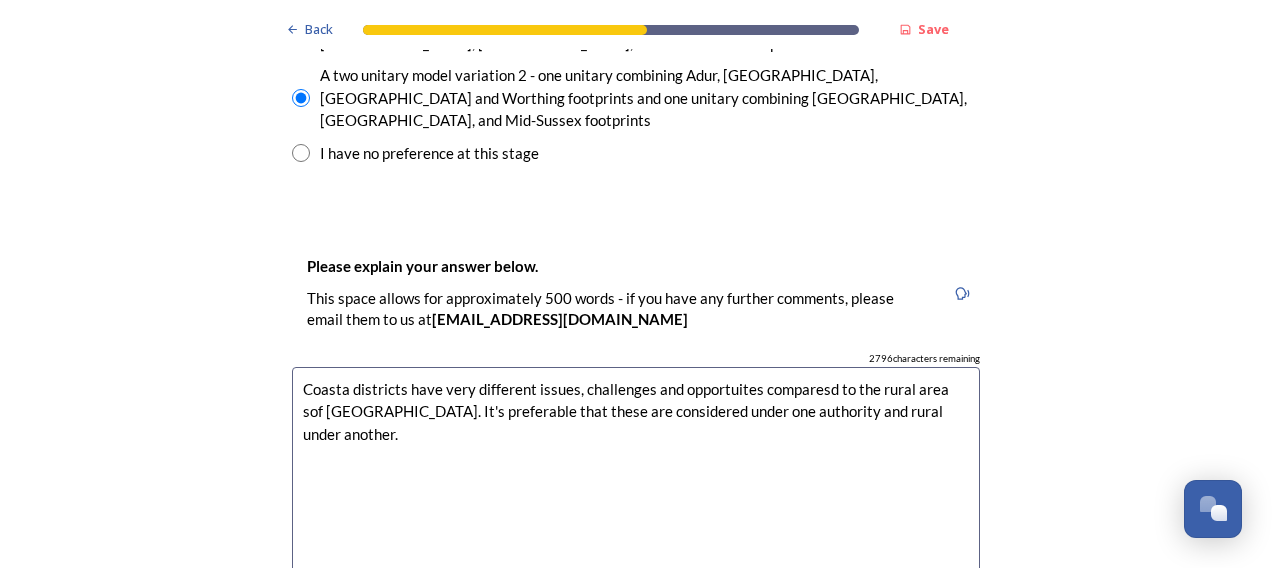 click on "Coasta districts have very different issues, challenges and opportuites comparesd to the rural area sof [GEOGRAPHIC_DATA]. It's preferable that these are considered under one authority and rural under another." at bounding box center [636, 479] 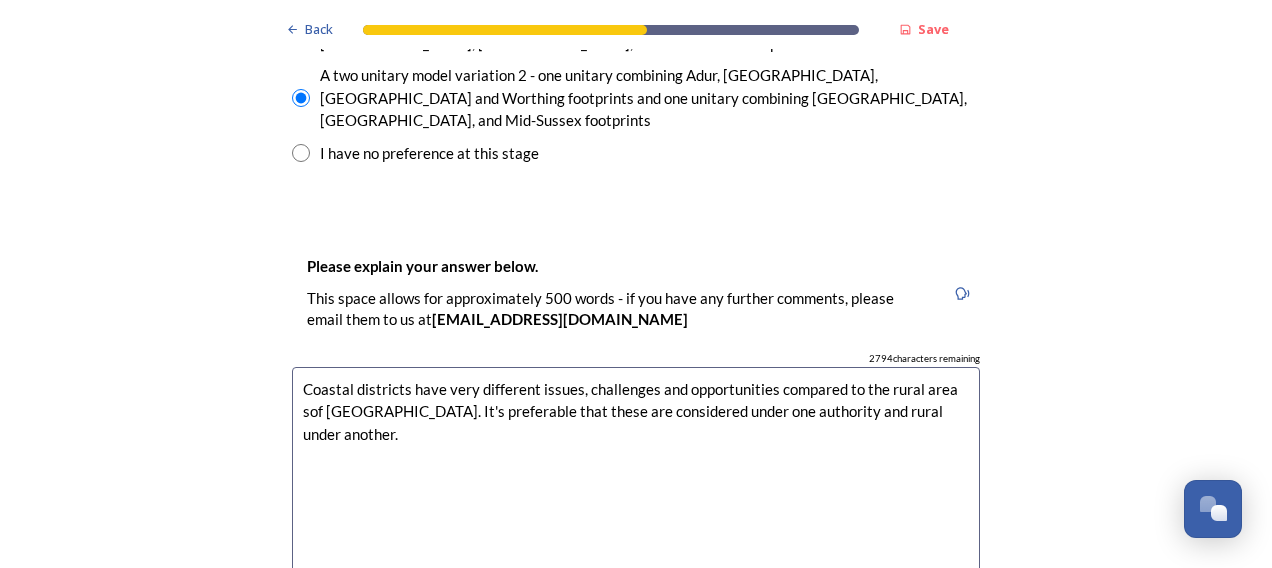 click on "Coastal districts have very different issues, challenges and opportunities compared to the rural area sof [GEOGRAPHIC_DATA]. It's preferable that these are considered under one authority and rural under another." at bounding box center (636, 479) 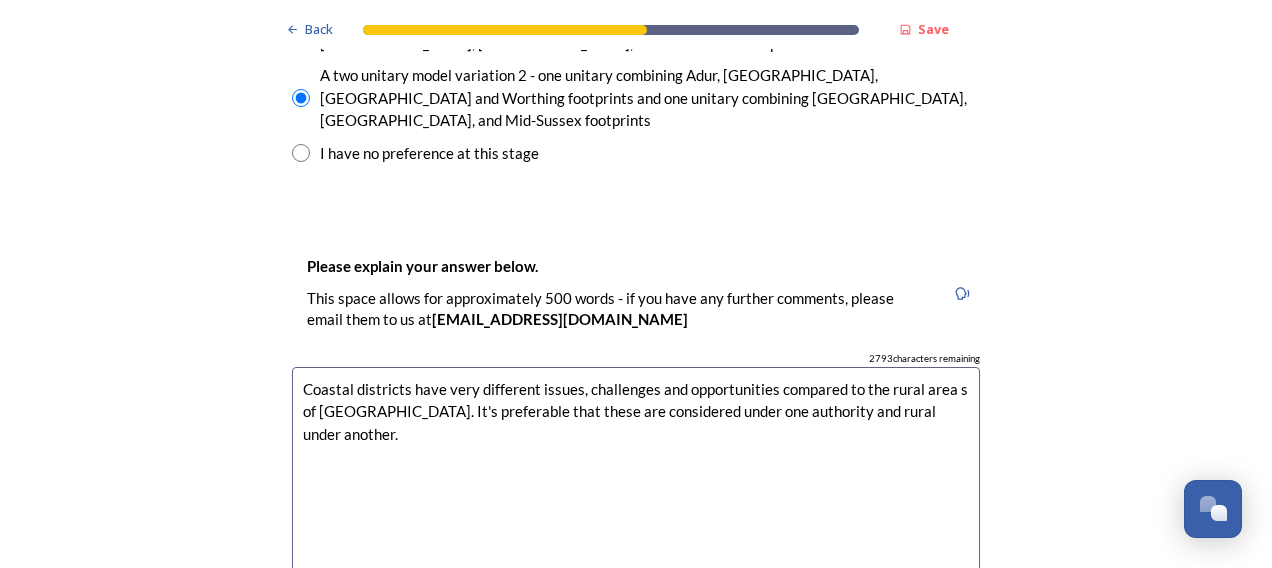 click on "Coastal districts have very different issues, challenges and opportunities compared to the rural area s of [GEOGRAPHIC_DATA]. It's preferable that these are considered under one authority and rural under another." at bounding box center (636, 479) 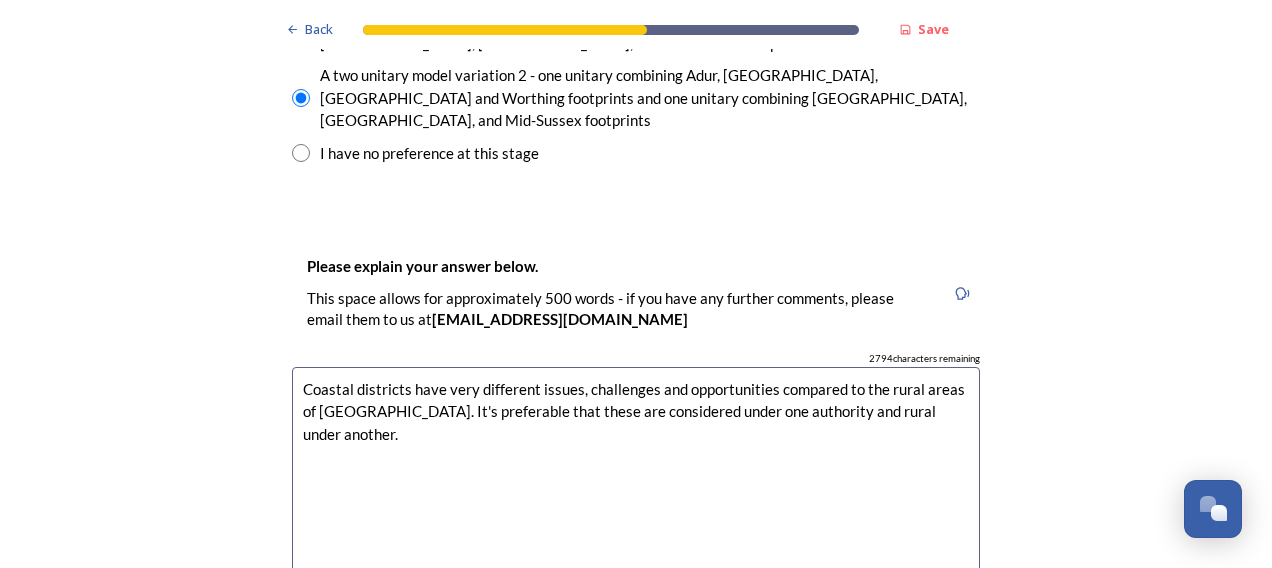 click on "Coastal districts have very different issues, challenges and opportunities compared to the rural areas of [GEOGRAPHIC_DATA]. It's preferable that these are considered under one authority and rural under another." at bounding box center [636, 479] 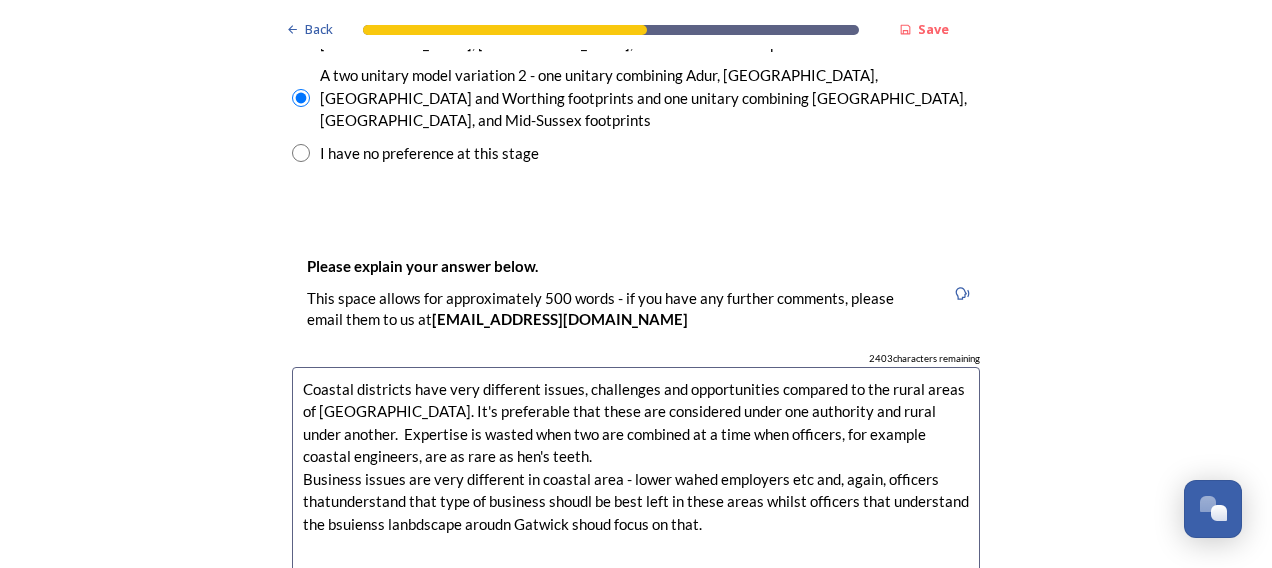 click on "Coastal districts have very different issues, challenges and opportunities compared to the rural areas of [GEOGRAPHIC_DATA]. It's preferable that these are considered under one authority and rural under another.  Expertise is wasted when two are combined at a time when officers, for example coastal engineers, are as rare as hen's teeth.
Business issues are very different in coastal area - lower wahed employers etc and, again, officers thatunderstand that type of business shoudl be best left in these areas whilst officers that understand the bsuienss lanbdscape aroudn Gatwick shoud focus on that." at bounding box center (636, 479) 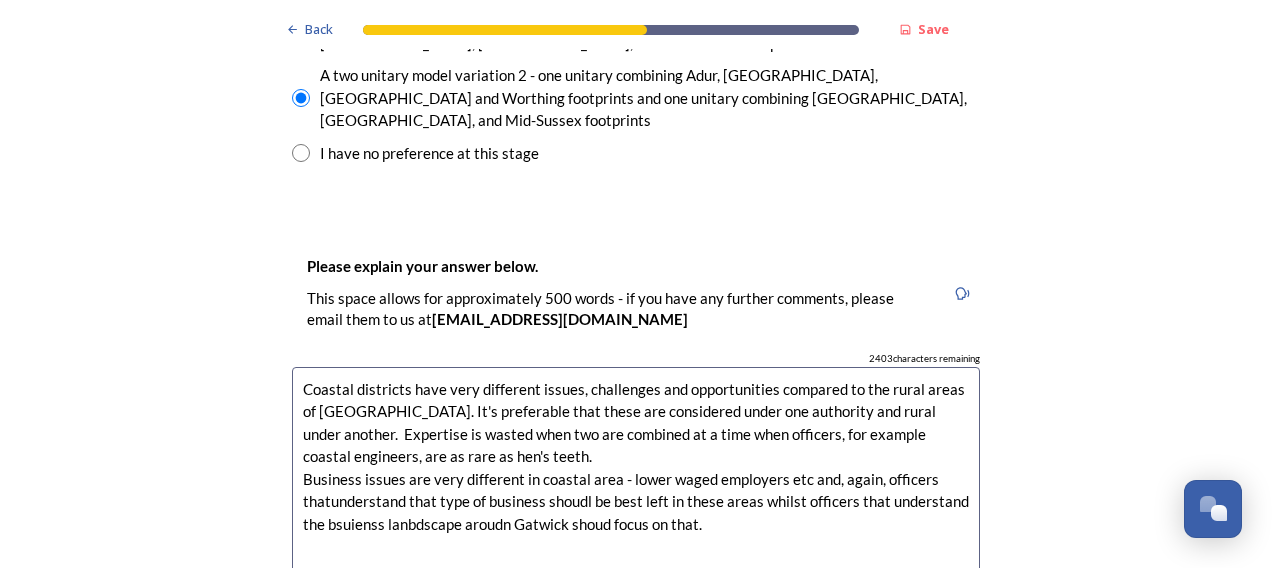 click on "Coastal districts have very different issues, challenges and opportunities compared to the rural areas of [GEOGRAPHIC_DATA]. It's preferable that these are considered under one authority and rural under another.  Expertise is wasted when two are combined at a time when officers, for example coastal engineers, are as rare as hen's teeth.
Business issues are very different in coastal area - lower waged employers etc and, again, officers thatunderstand that type of business shoudl be best left in these areas whilst officers that understand the bsuienss lanbdscape aroudn Gatwick shoud focus on that." at bounding box center (636, 479) 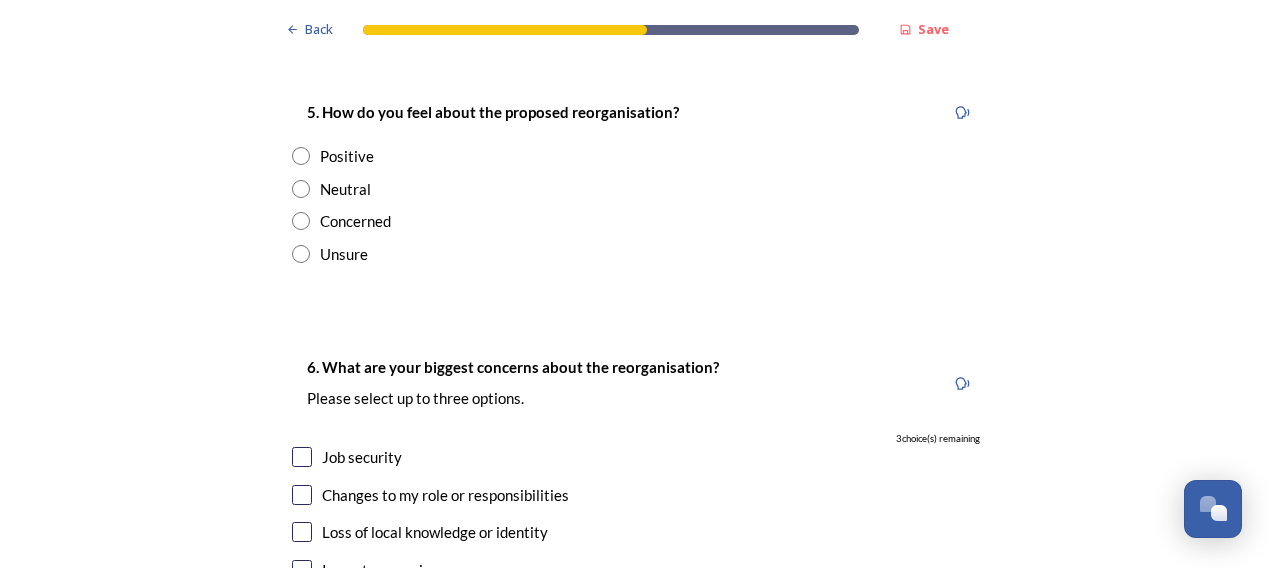 scroll, scrollTop: 3600, scrollLeft: 0, axis: vertical 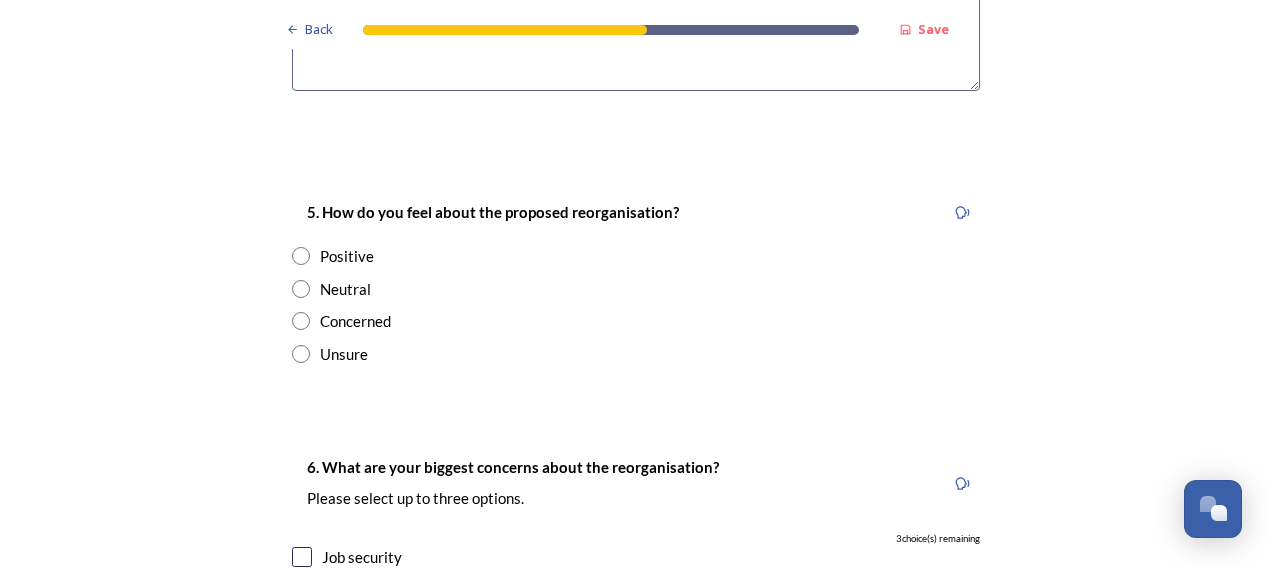 type on "Coastal districts have very different issues, challenges and opportunities compared to the rural areas of [GEOGRAPHIC_DATA]. It's preferable that these are considered under one authority and rural under another.  Expertise is wasted when two are combined at a time when officers, for example coastal engineers, are as rare as hen's teeth.
Business issues are very different in coastal area - lower waged employers etc and, again, officers that understand that type of business should be best left in these areas whilst officers that understand the business landscape around [GEOGRAPHIC_DATA] should focus on that." 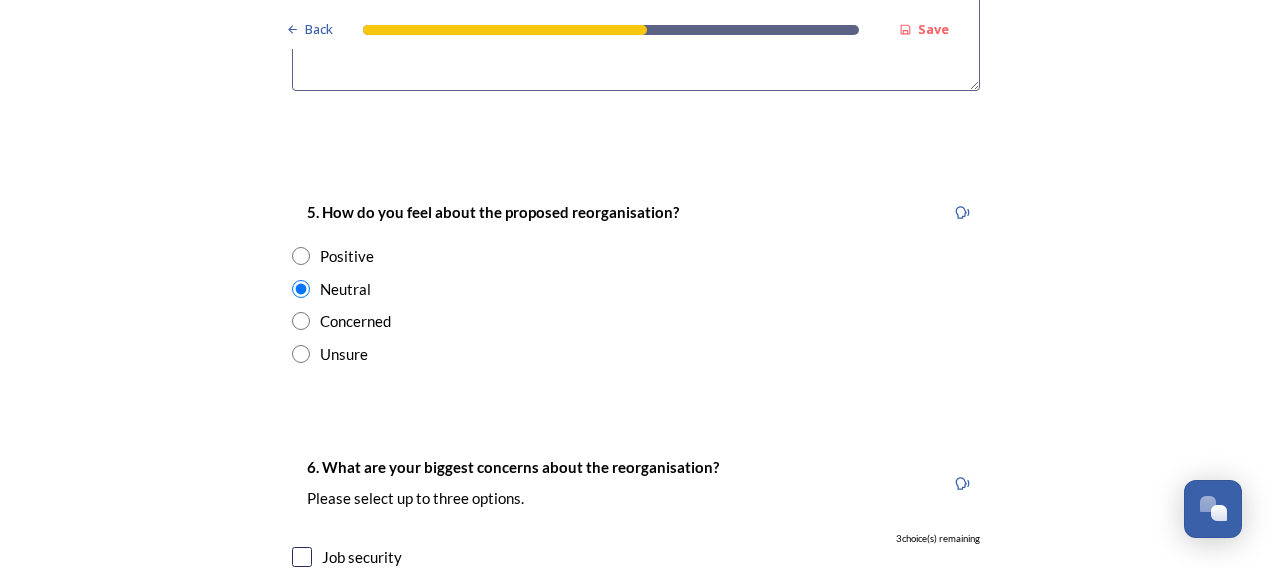 click on "Concerned" at bounding box center (355, 321) 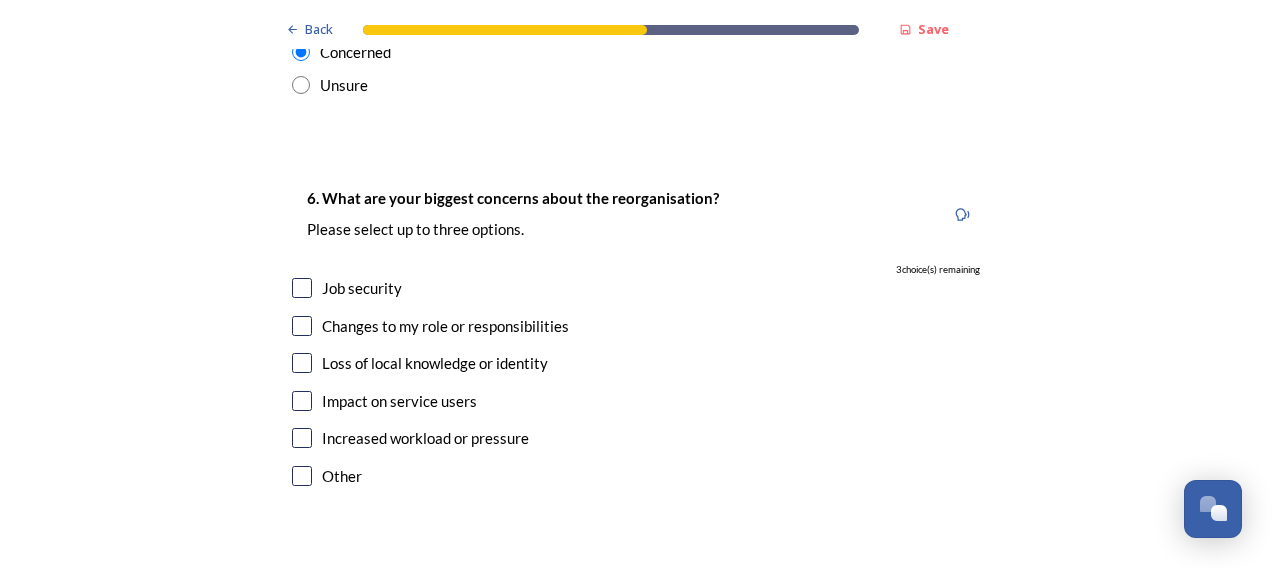 scroll, scrollTop: 3900, scrollLeft: 0, axis: vertical 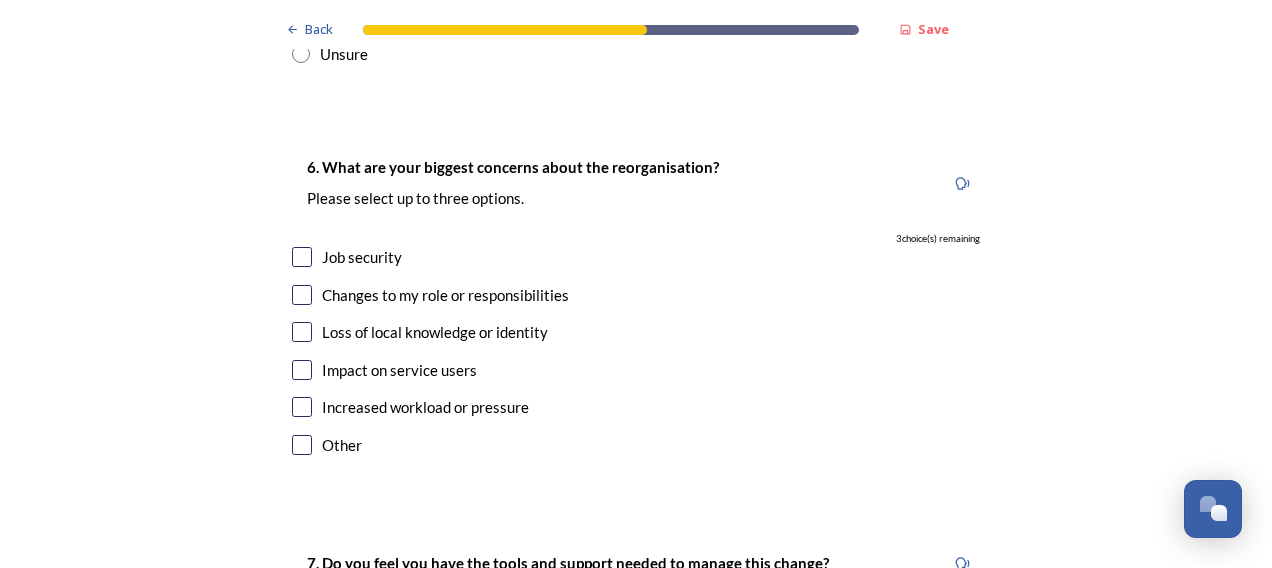 click on "Loss of local knowledge or identity" at bounding box center [435, 332] 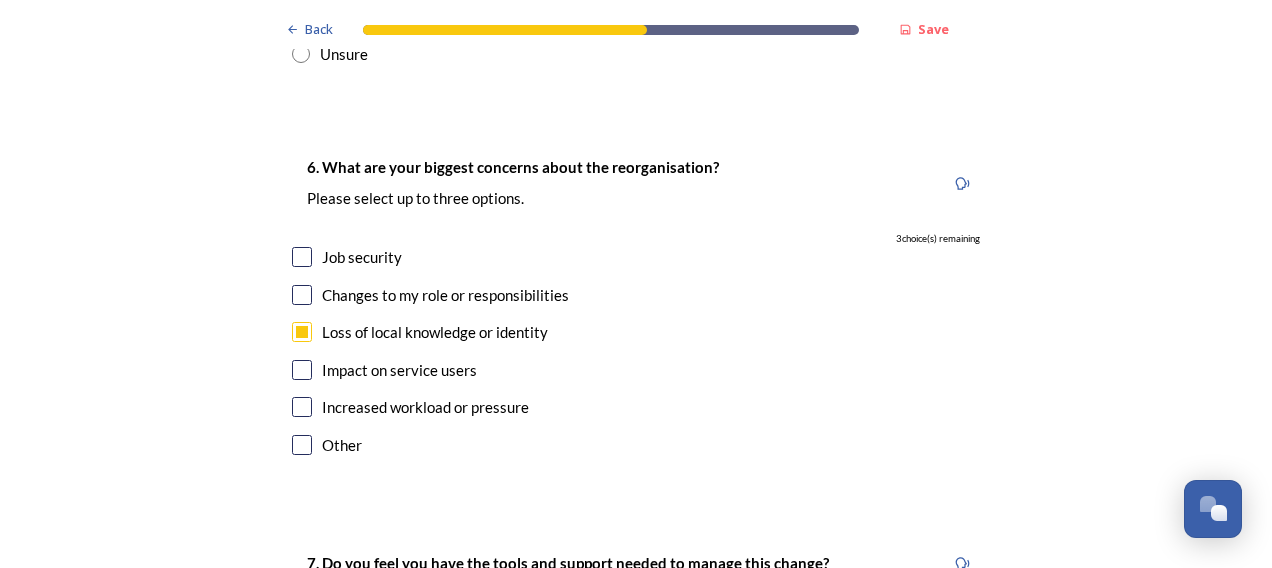 checkbox on "true" 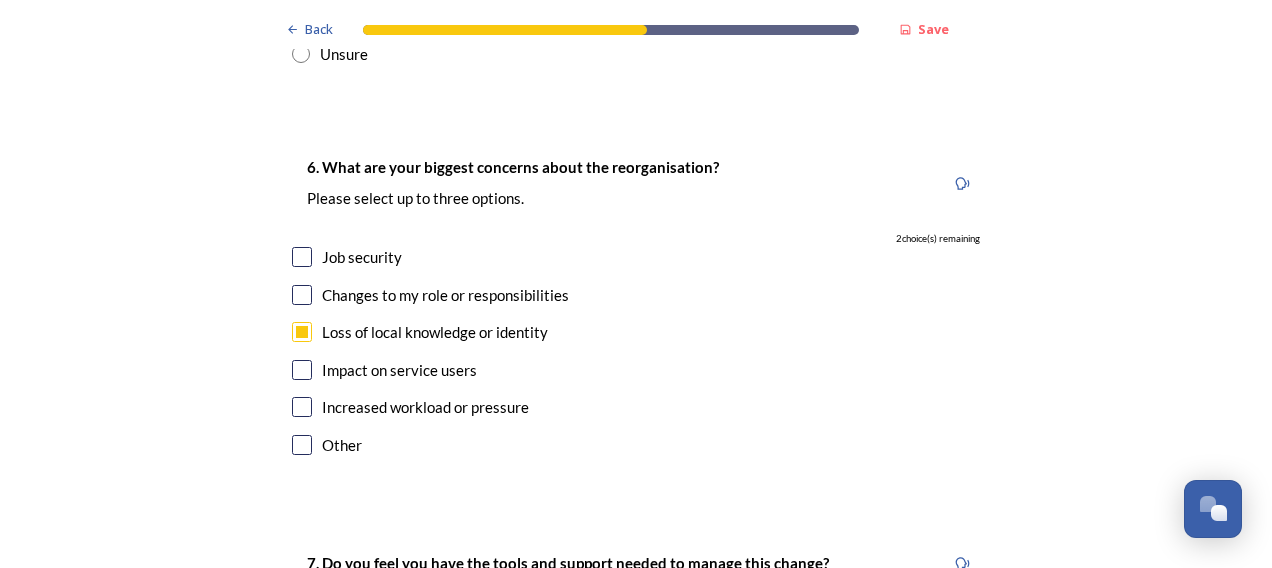 click on "Impact on service users" at bounding box center (399, 370) 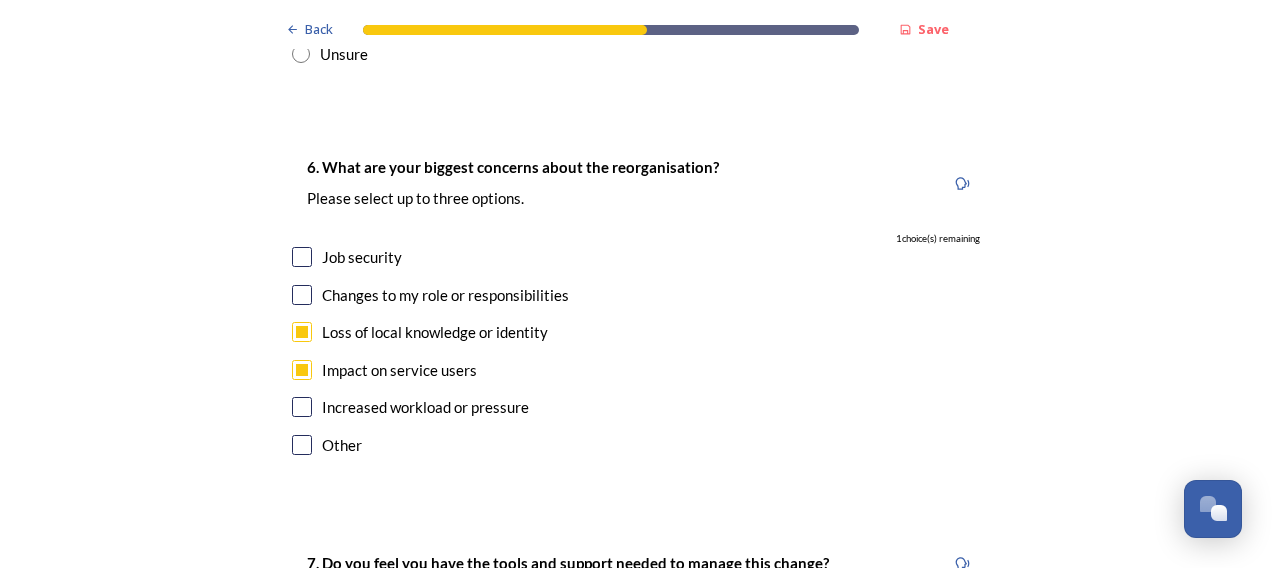 checkbox on "true" 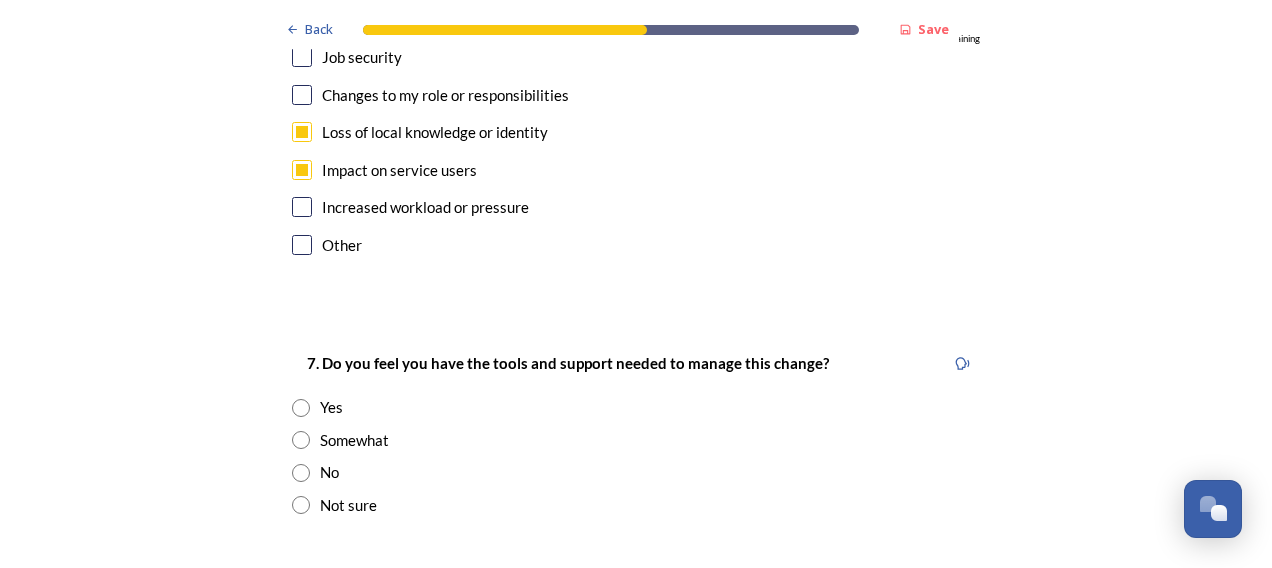 scroll, scrollTop: 4200, scrollLeft: 0, axis: vertical 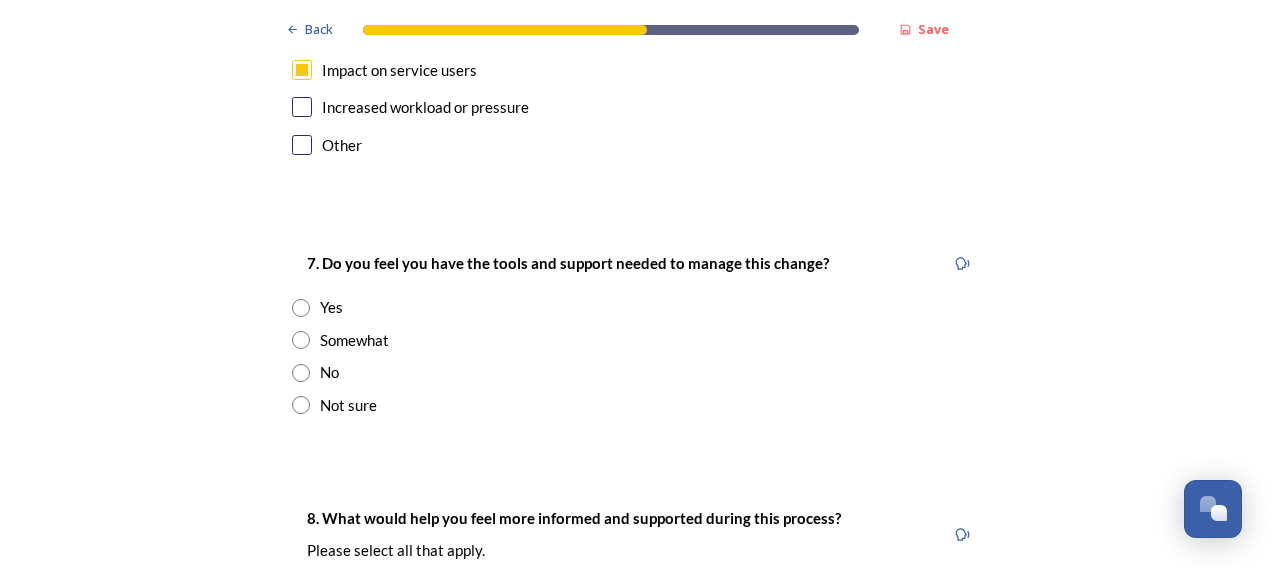 click on "Somewhat" at bounding box center [354, 340] 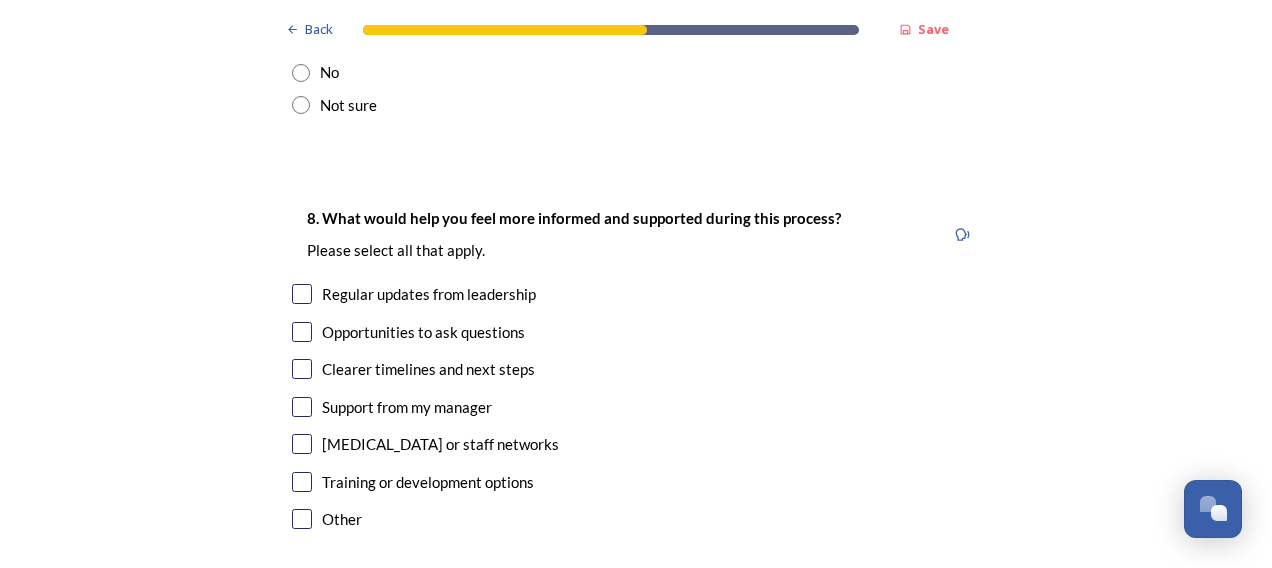 scroll, scrollTop: 4600, scrollLeft: 0, axis: vertical 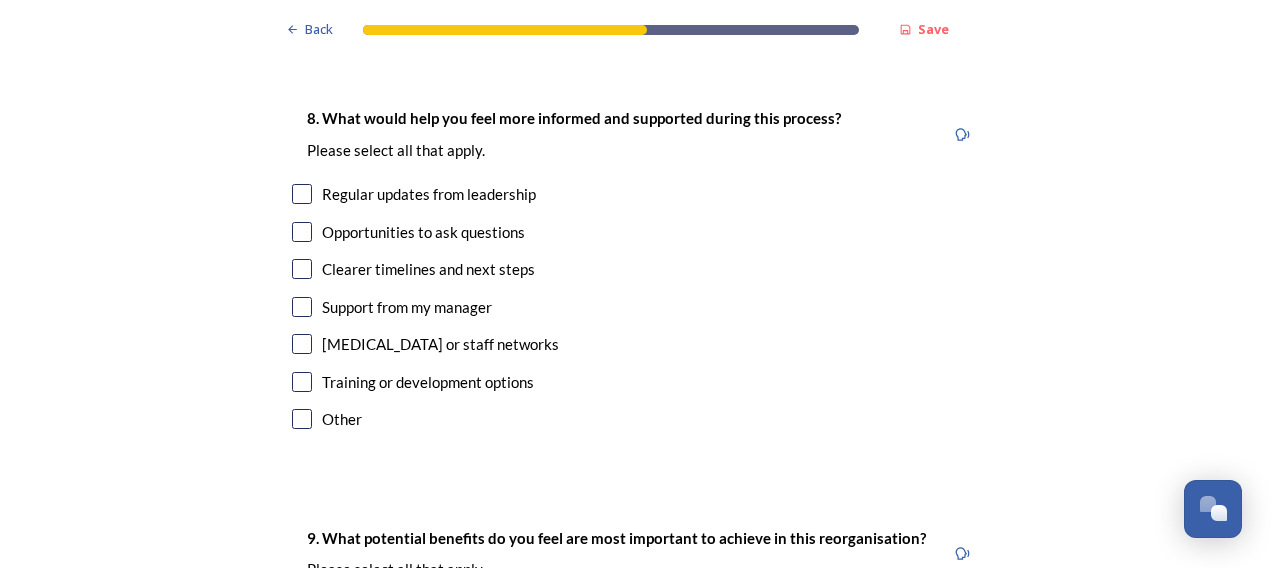 click at bounding box center [302, 269] 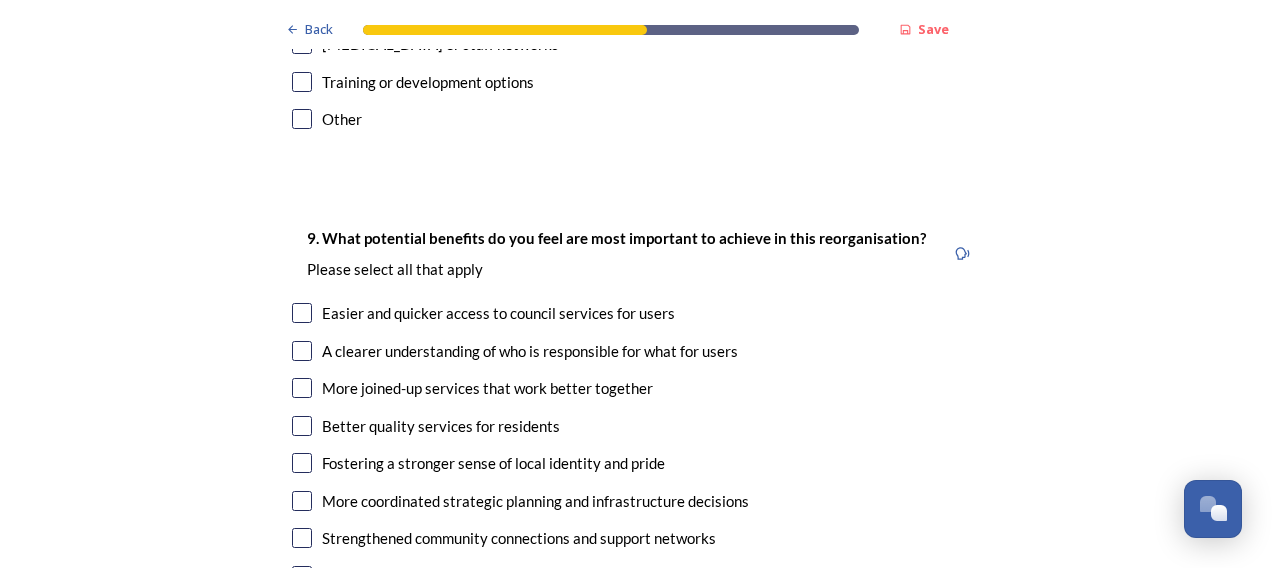 scroll, scrollTop: 5000, scrollLeft: 0, axis: vertical 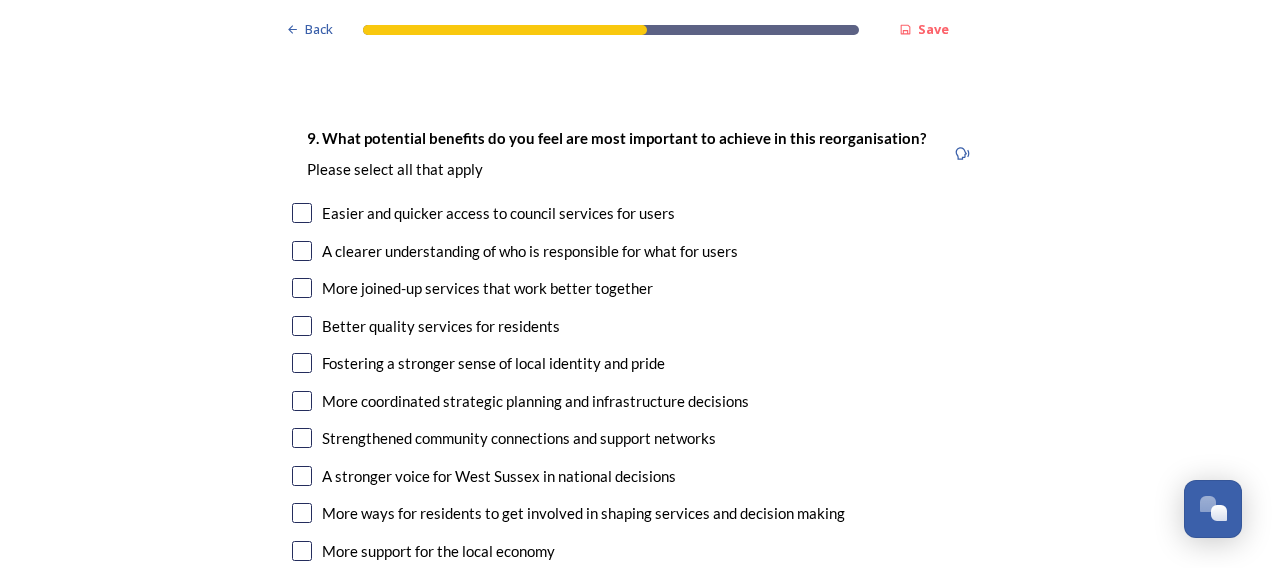 click on "A clearer understanding of who is responsible for what for users" at bounding box center (530, 251) 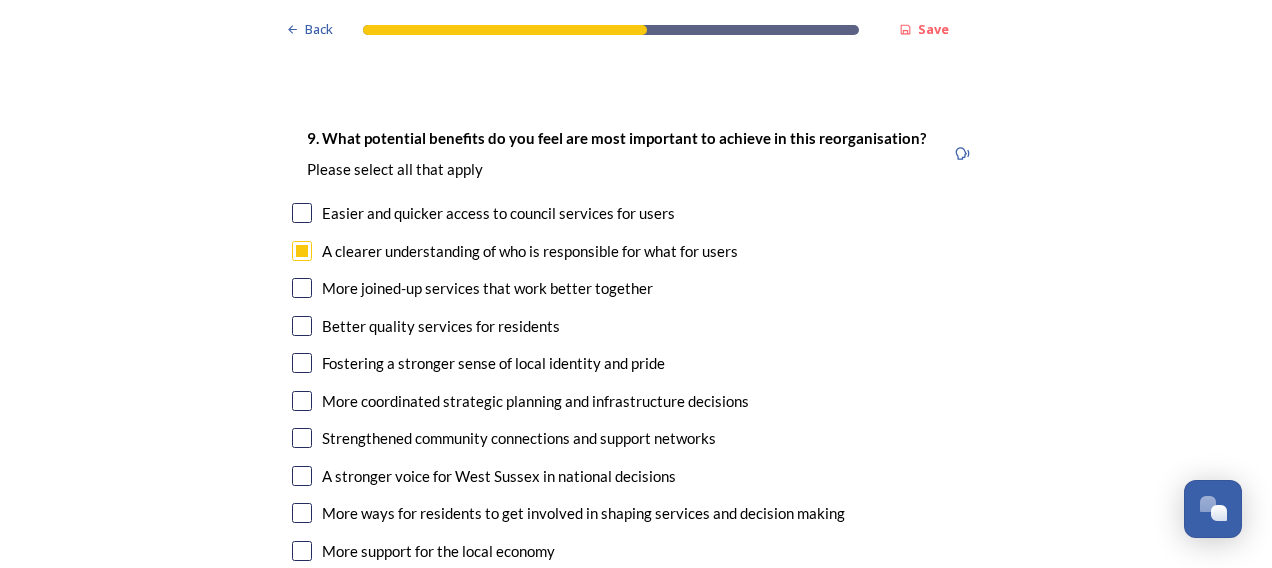 checkbox on "true" 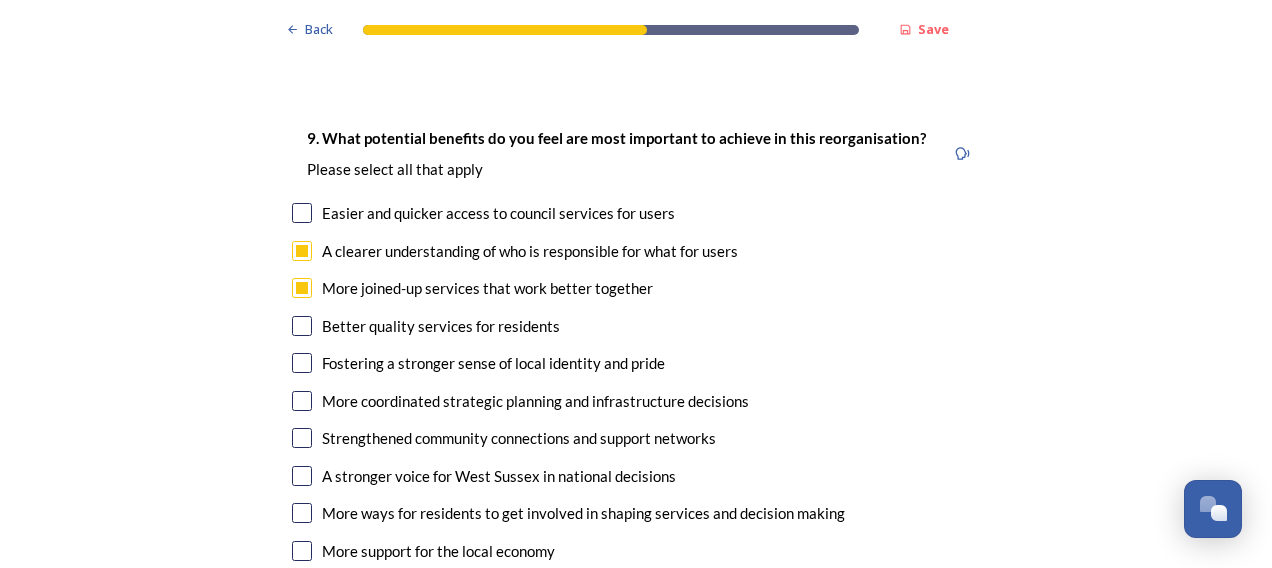 checkbox on "true" 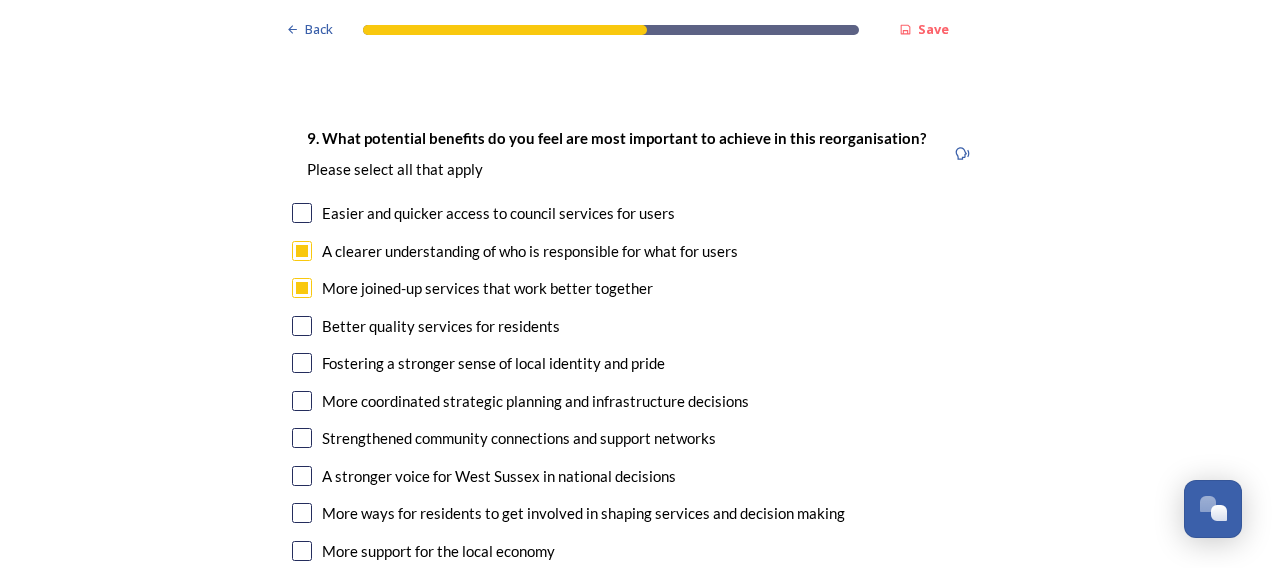 click on "More coordinated strategic planning and infrastructure decisions" at bounding box center (535, 401) 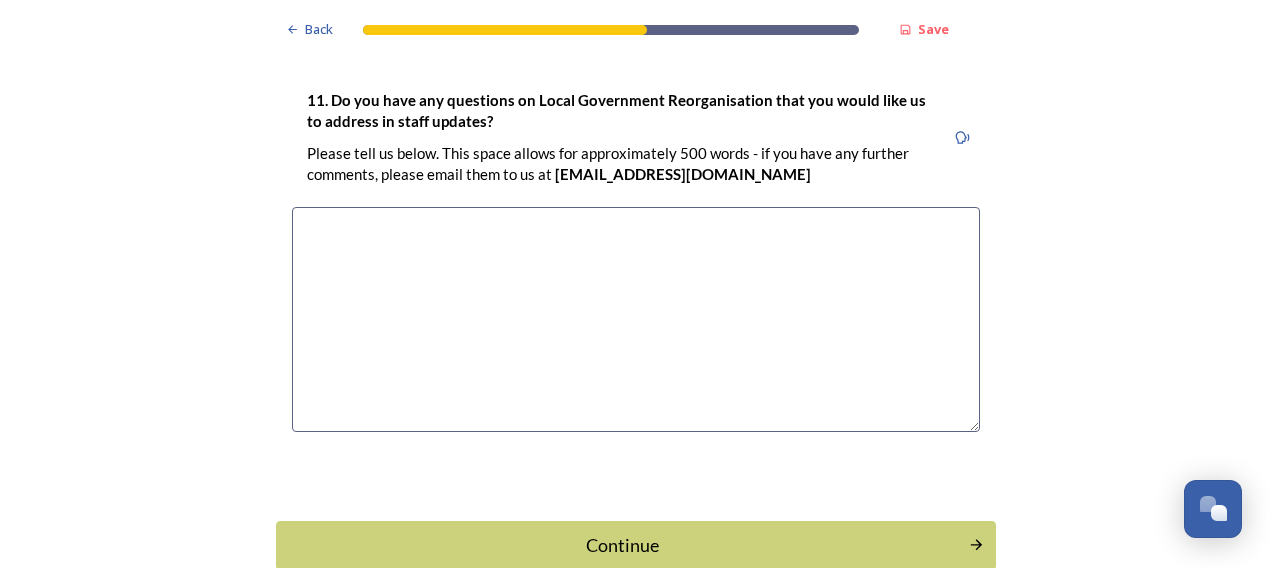 scroll, scrollTop: 6144, scrollLeft: 0, axis: vertical 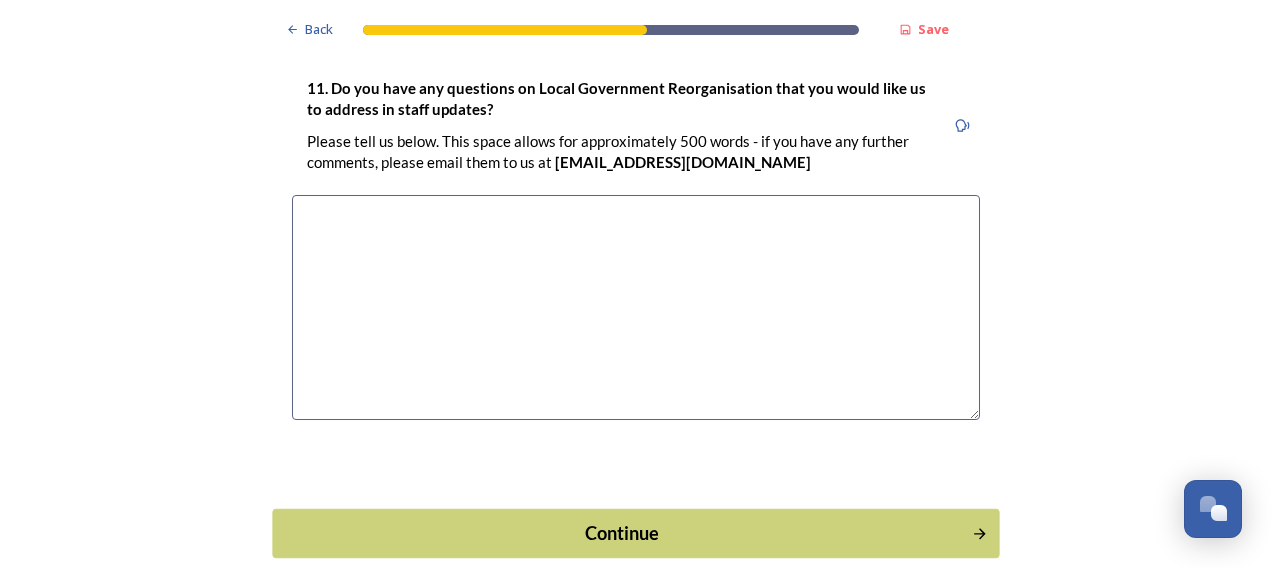 click on "Continue" at bounding box center (622, 532) 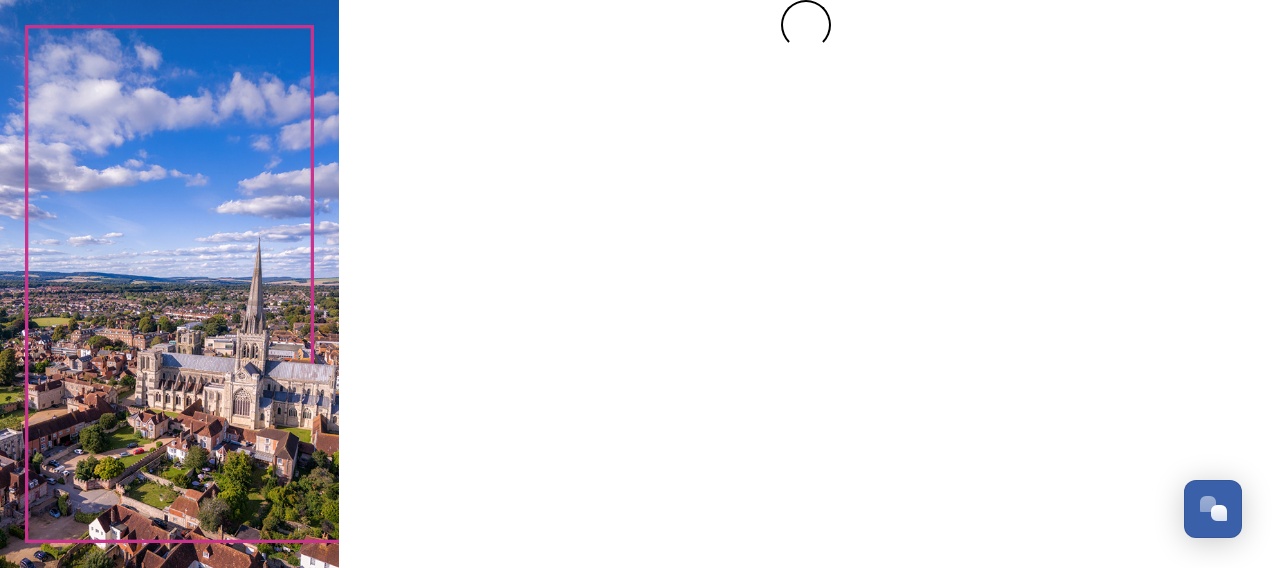 scroll, scrollTop: 0, scrollLeft: 0, axis: both 